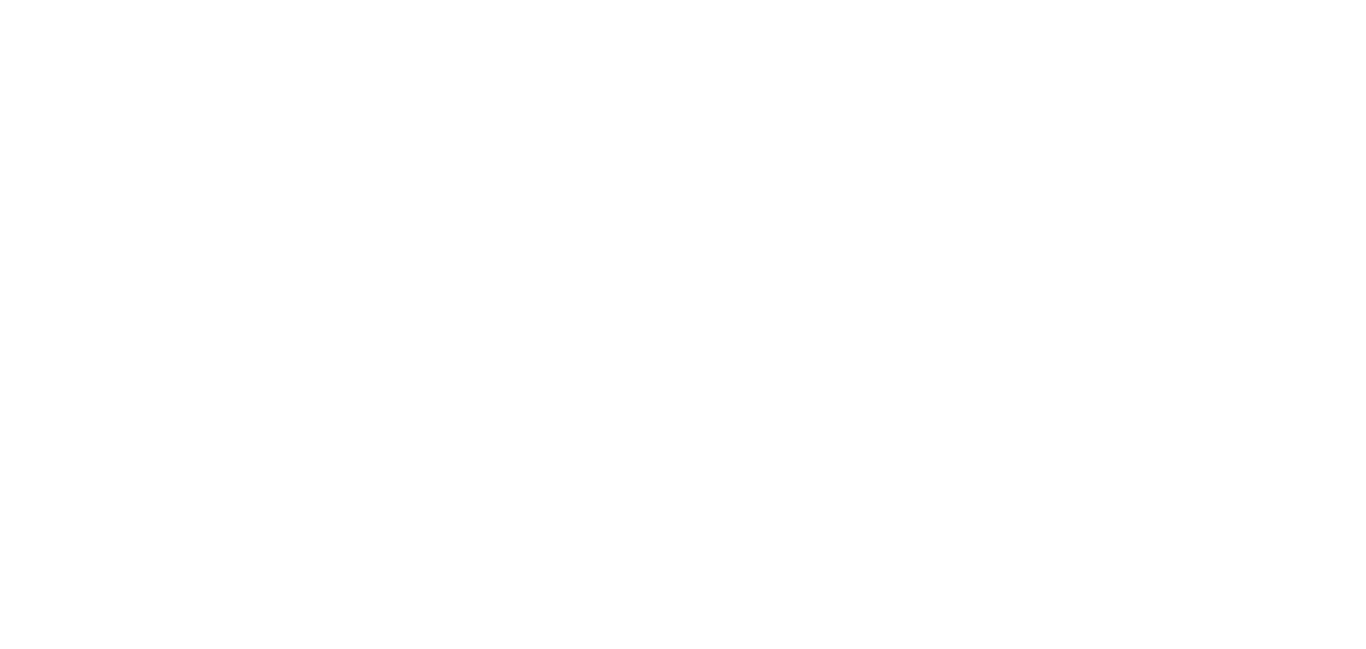 scroll, scrollTop: 0, scrollLeft: 0, axis: both 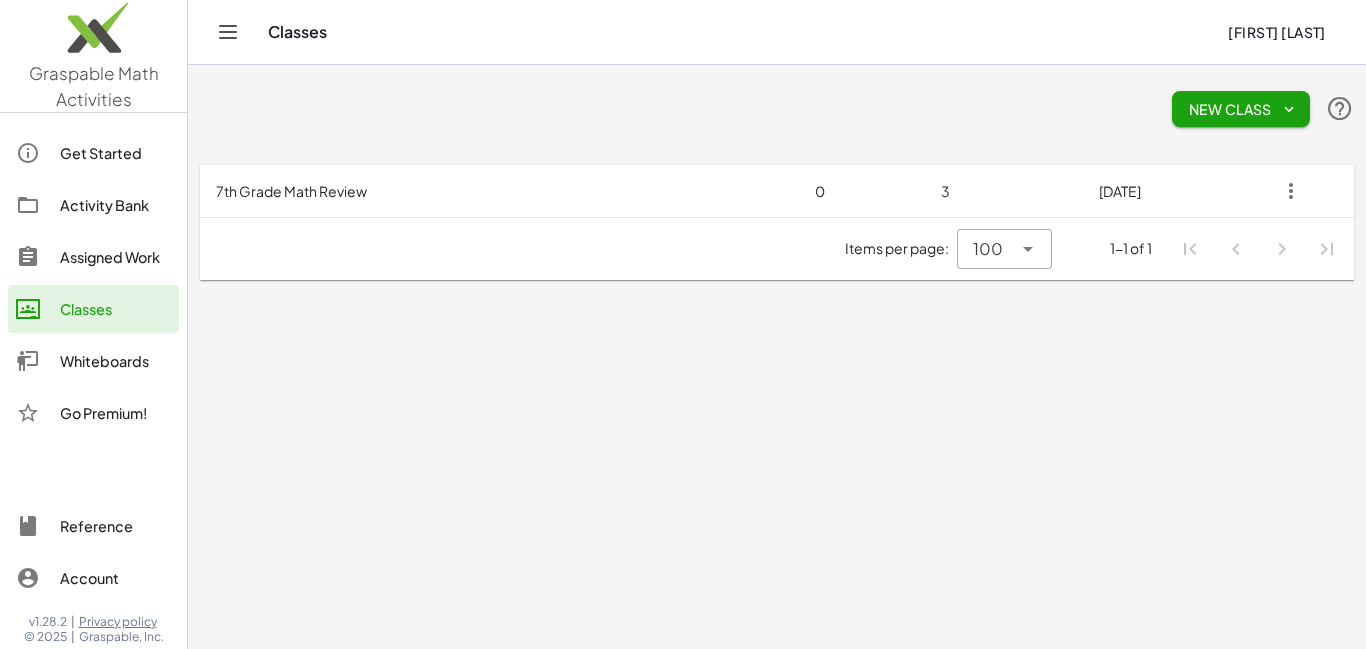 click on "0" at bounding box center (820, 191) 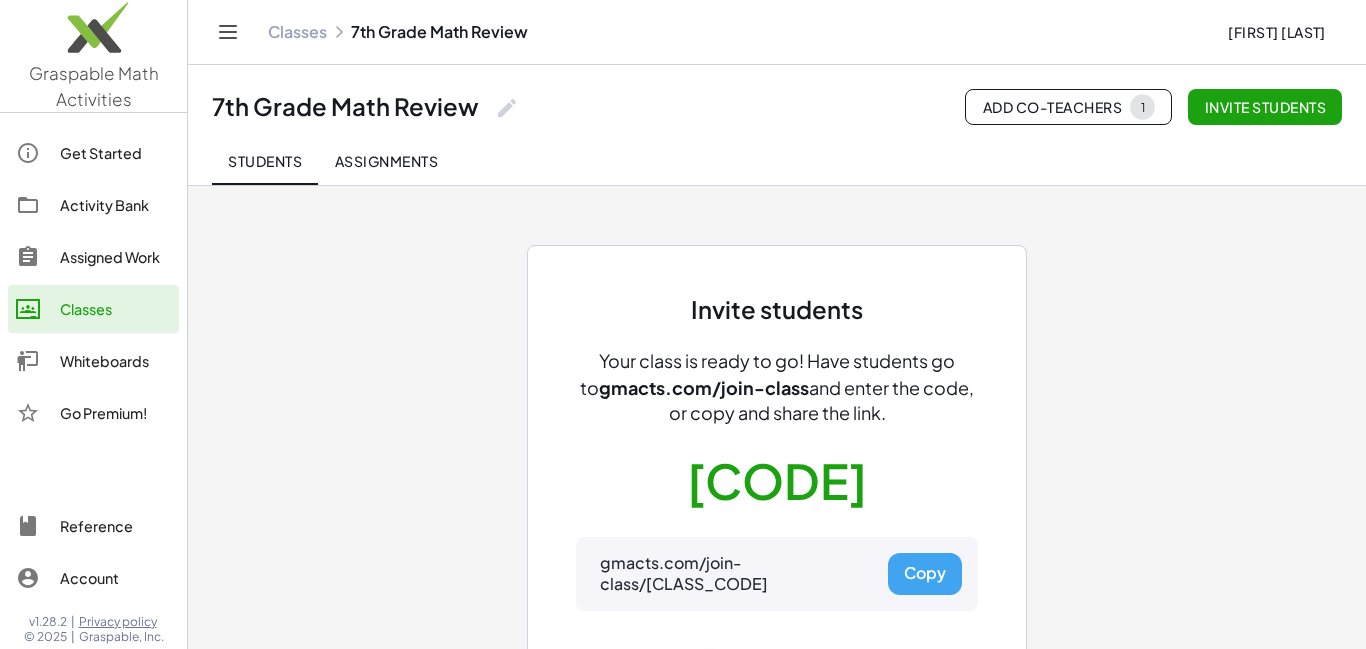 click on "Assignments" 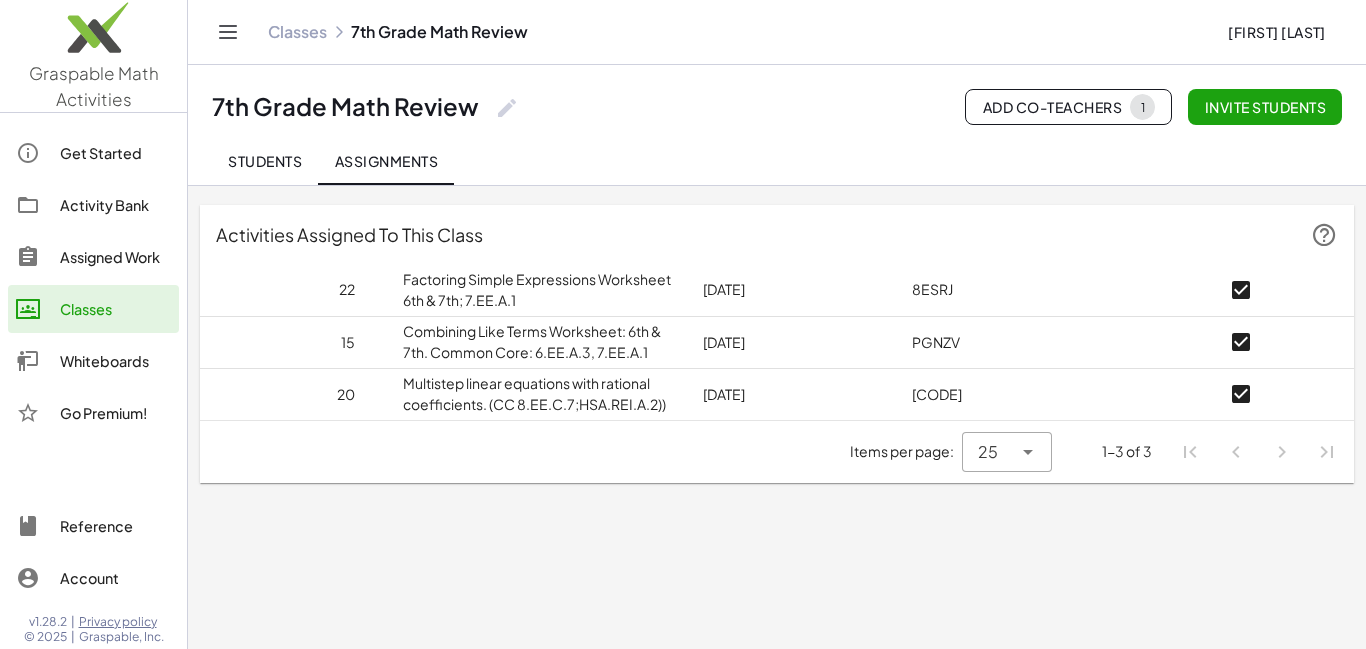 click on "Students" 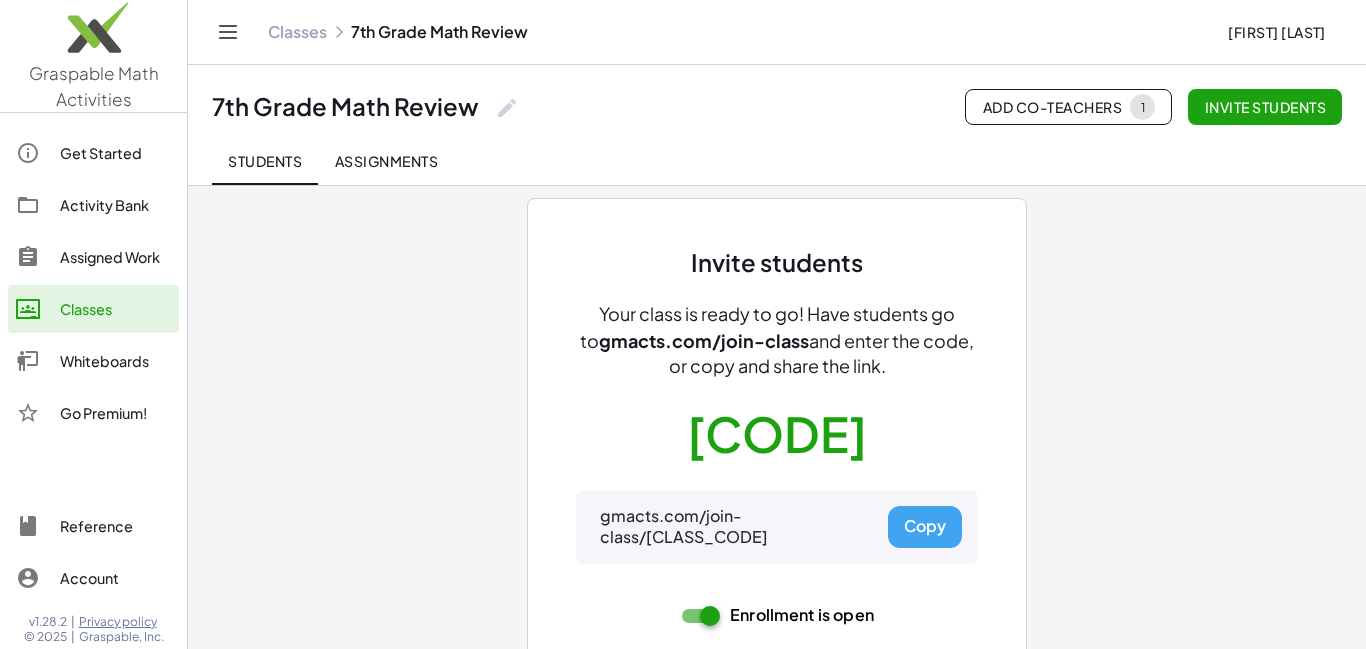 scroll, scrollTop: 103, scrollLeft: 0, axis: vertical 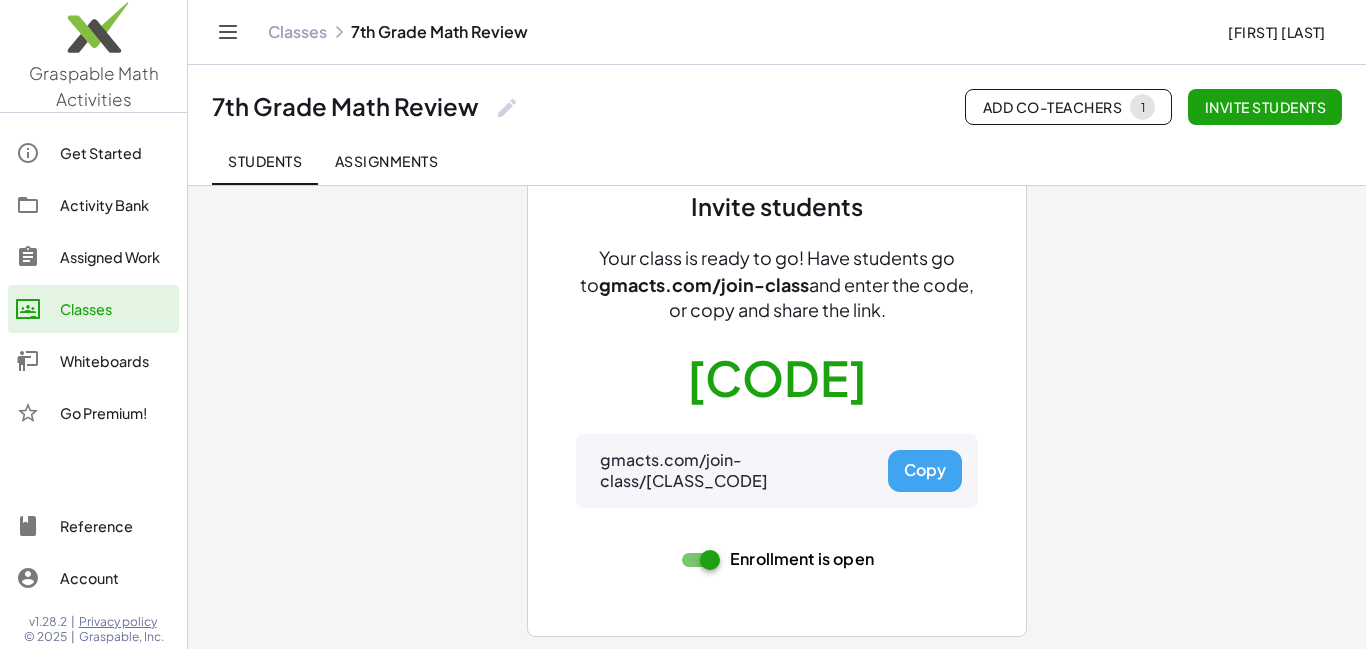 click on "Assignments" 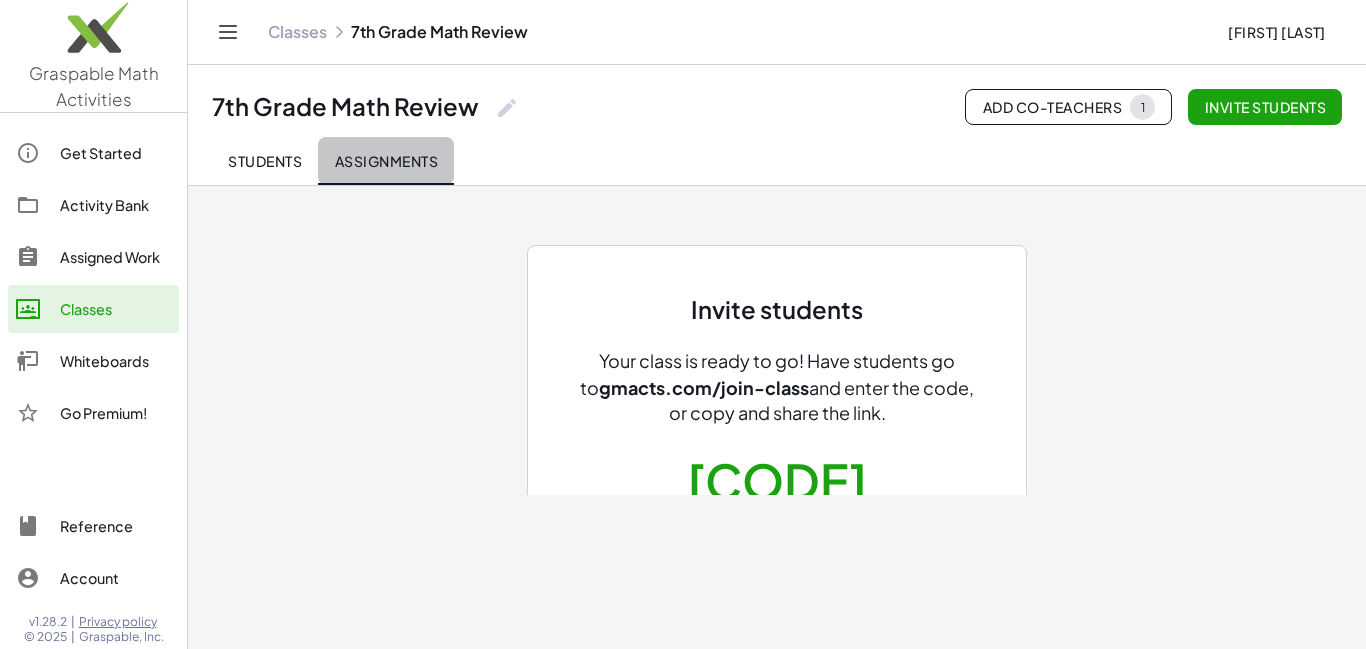 scroll, scrollTop: 0, scrollLeft: 0, axis: both 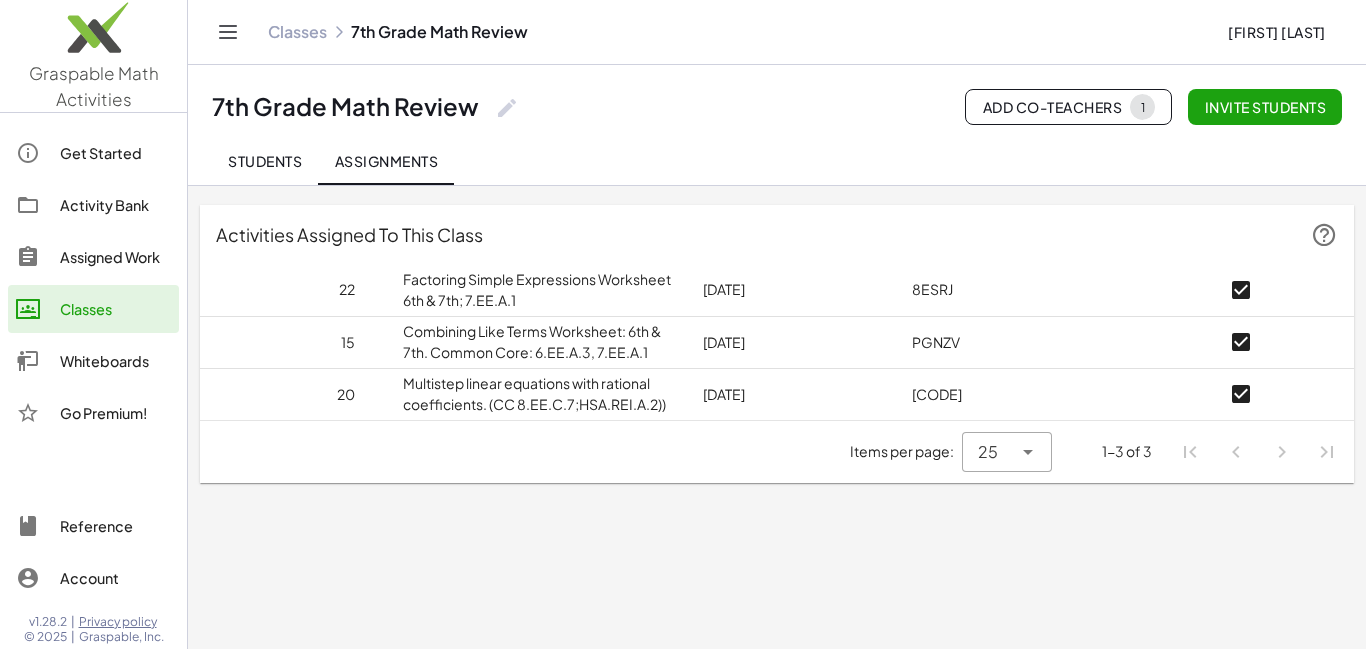 click on "Factoring Simple Expressions Worksheet 6th & 7th; 7.EE.A.1" at bounding box center [537, 290] 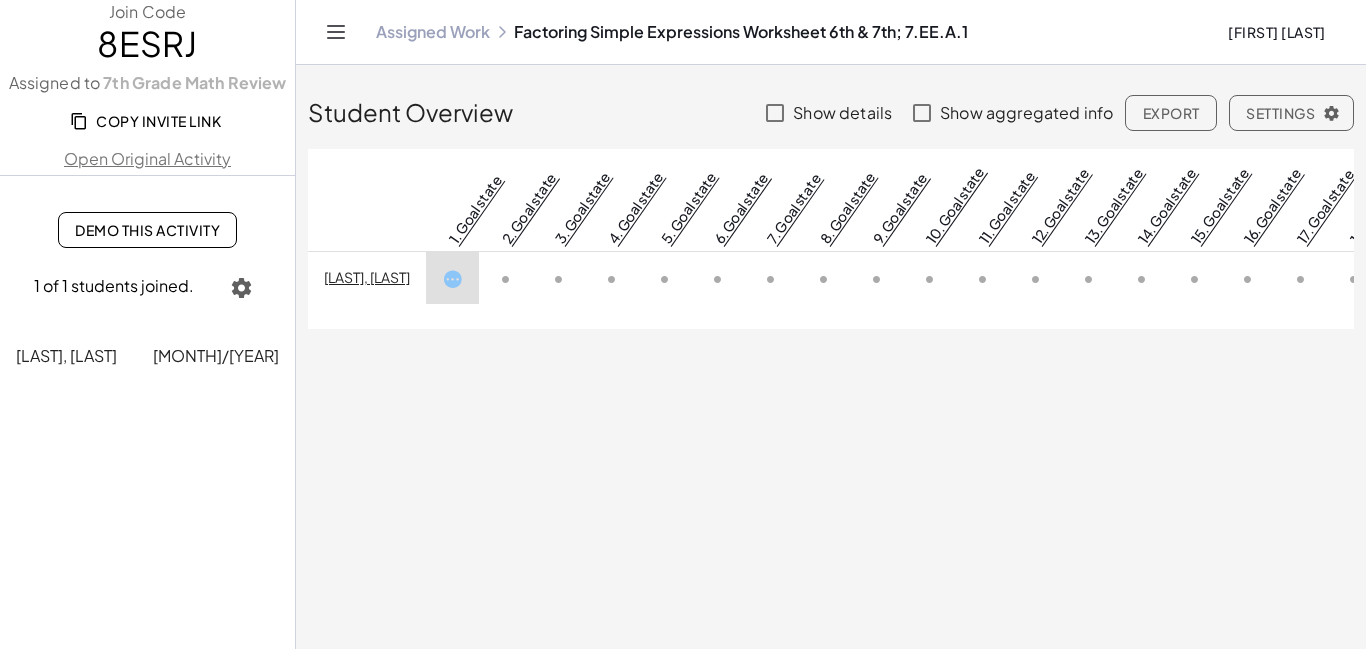 click on "Demo This Activity" 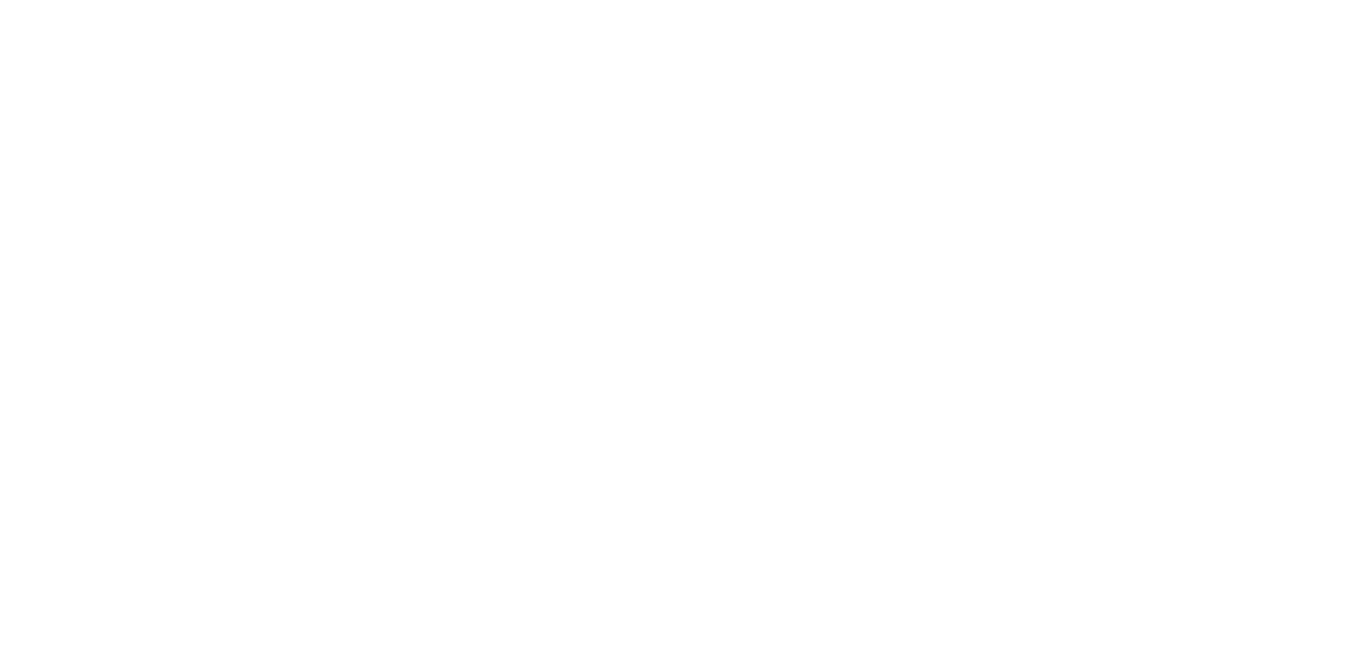 scroll, scrollTop: 0, scrollLeft: 0, axis: both 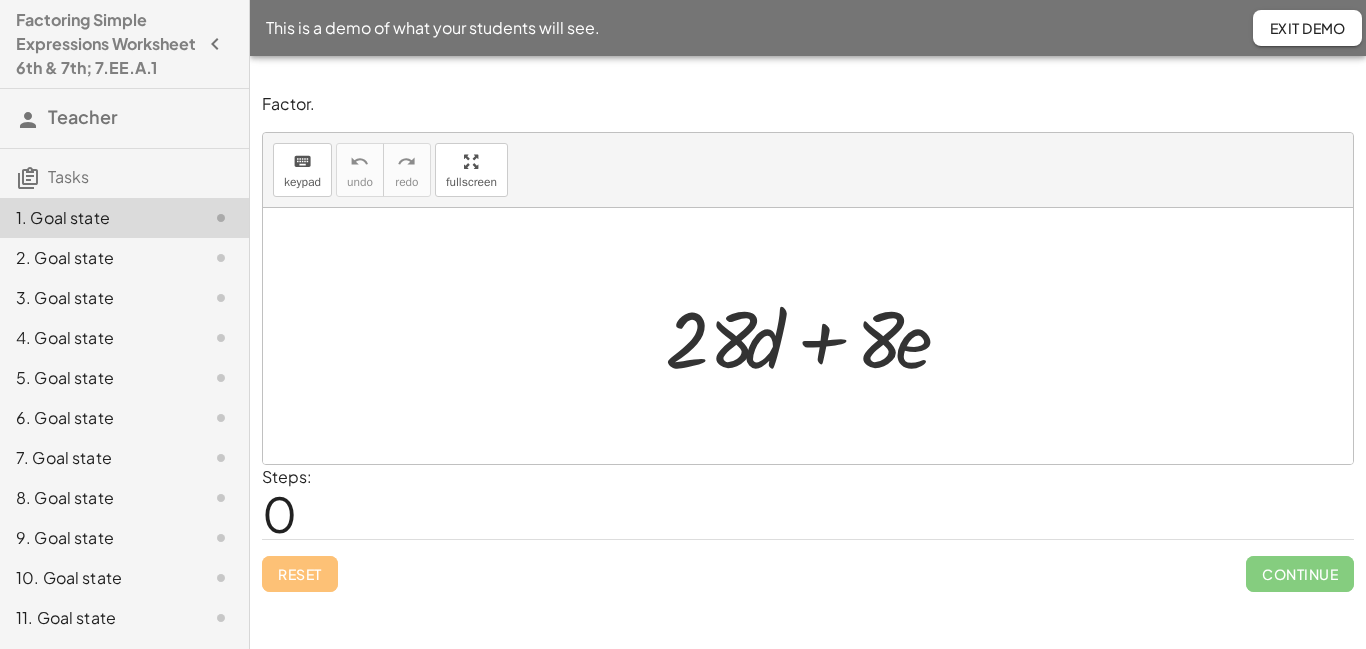 click at bounding box center (816, 336) 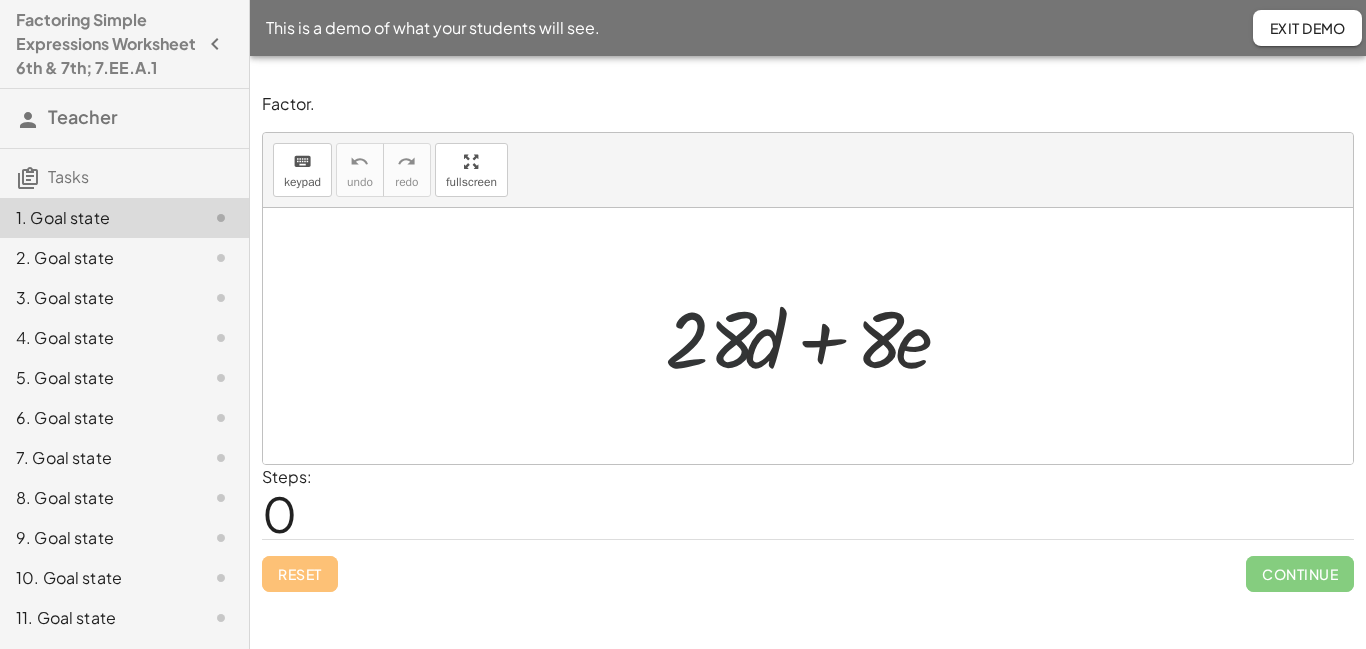 click at bounding box center [816, 336] 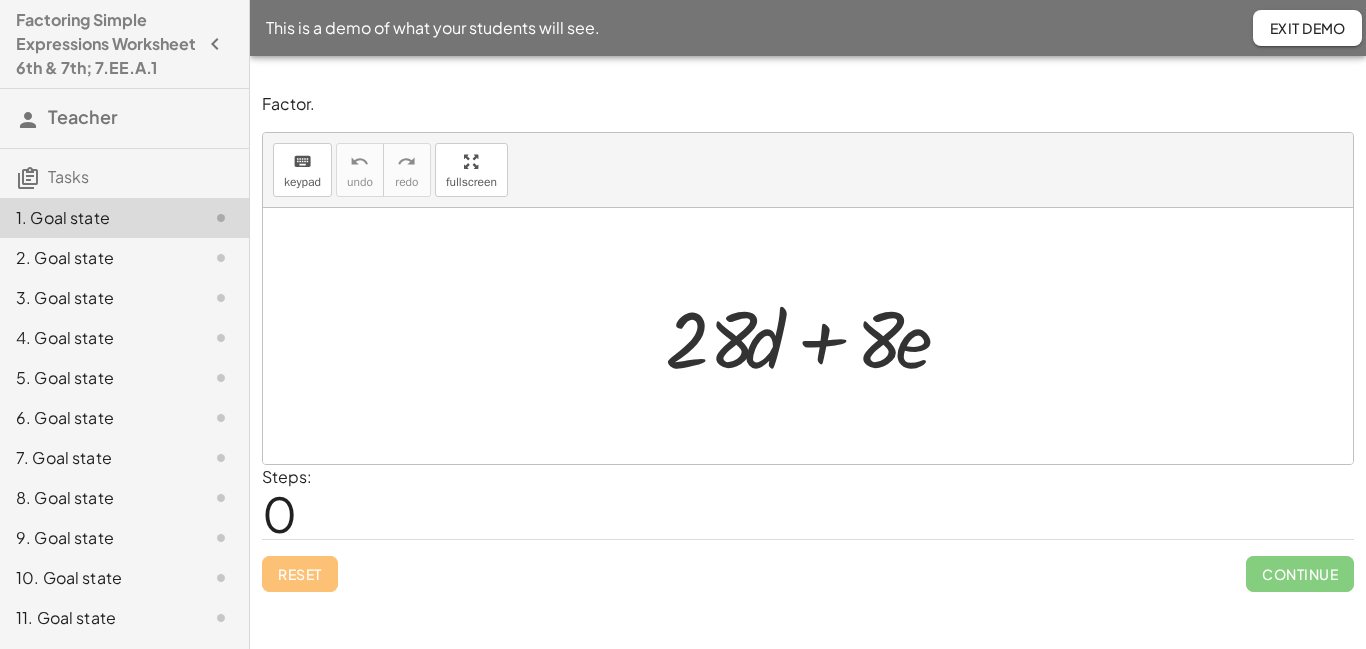 click on "Tasks" at bounding box center [68, 176] 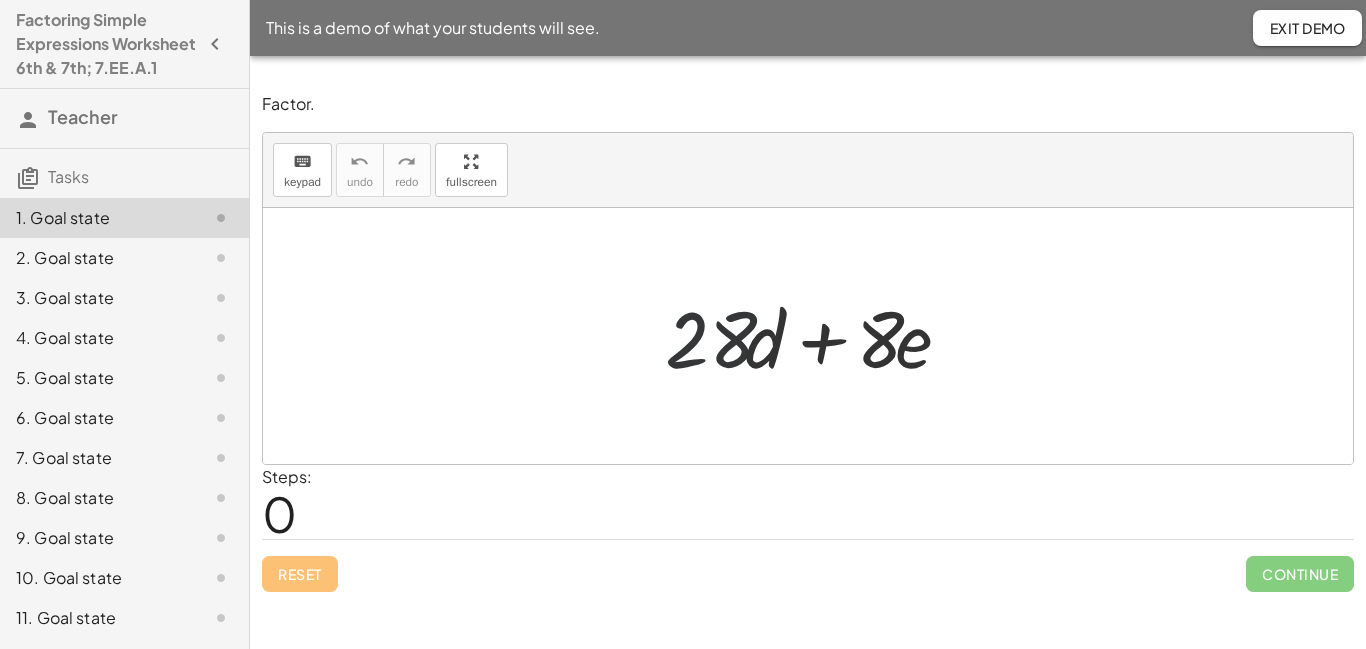 click at bounding box center [816, 336] 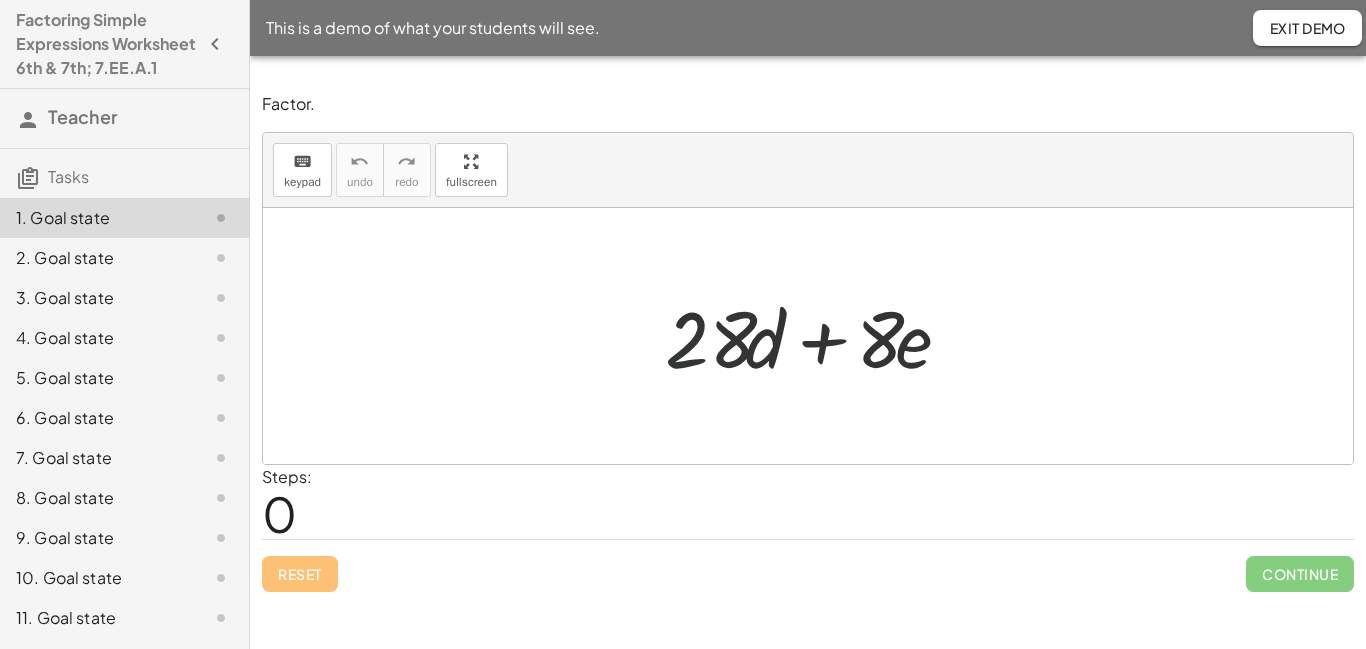 click at bounding box center (816, 336) 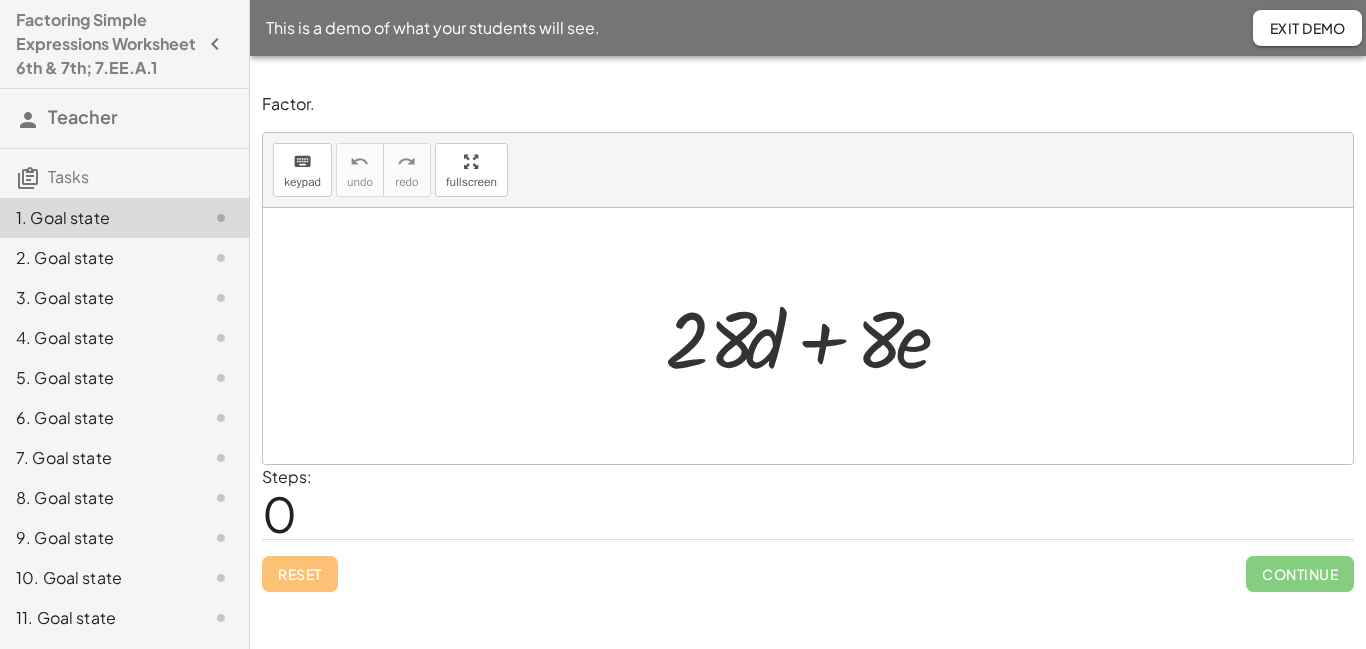 click at bounding box center (816, 336) 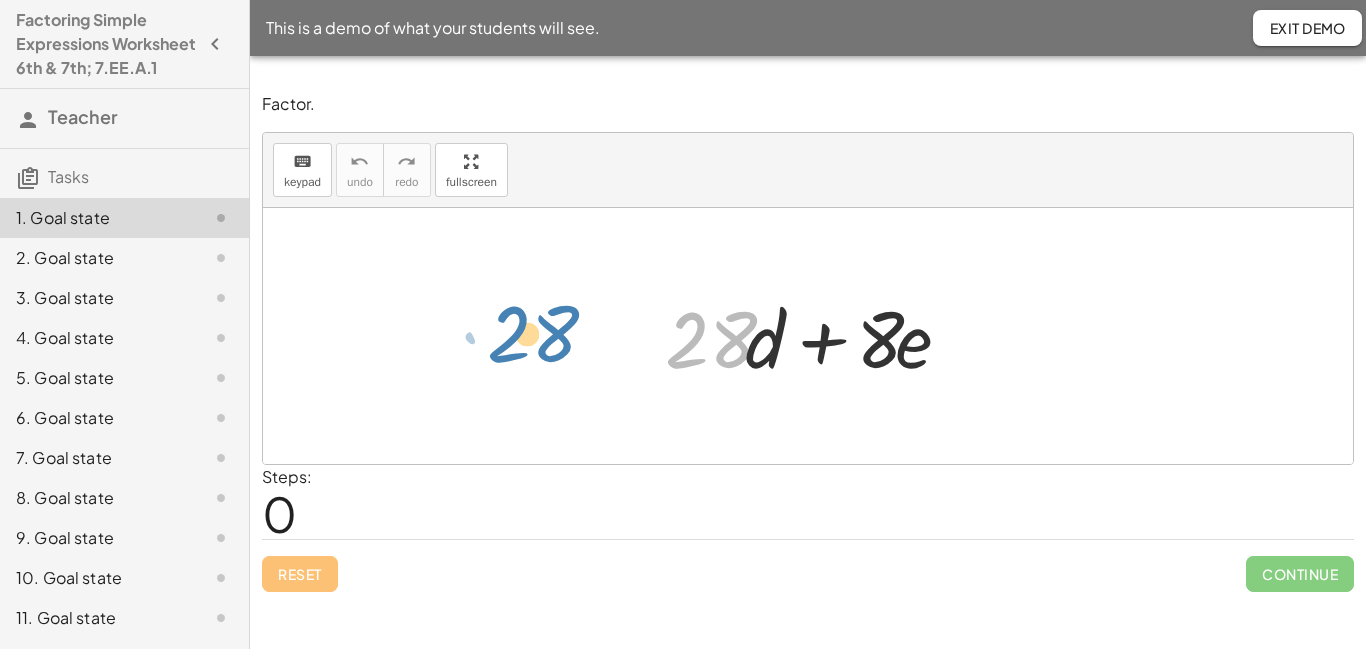 drag, startPoint x: 695, startPoint y: 366, endPoint x: 517, endPoint y: 365, distance: 178.0028 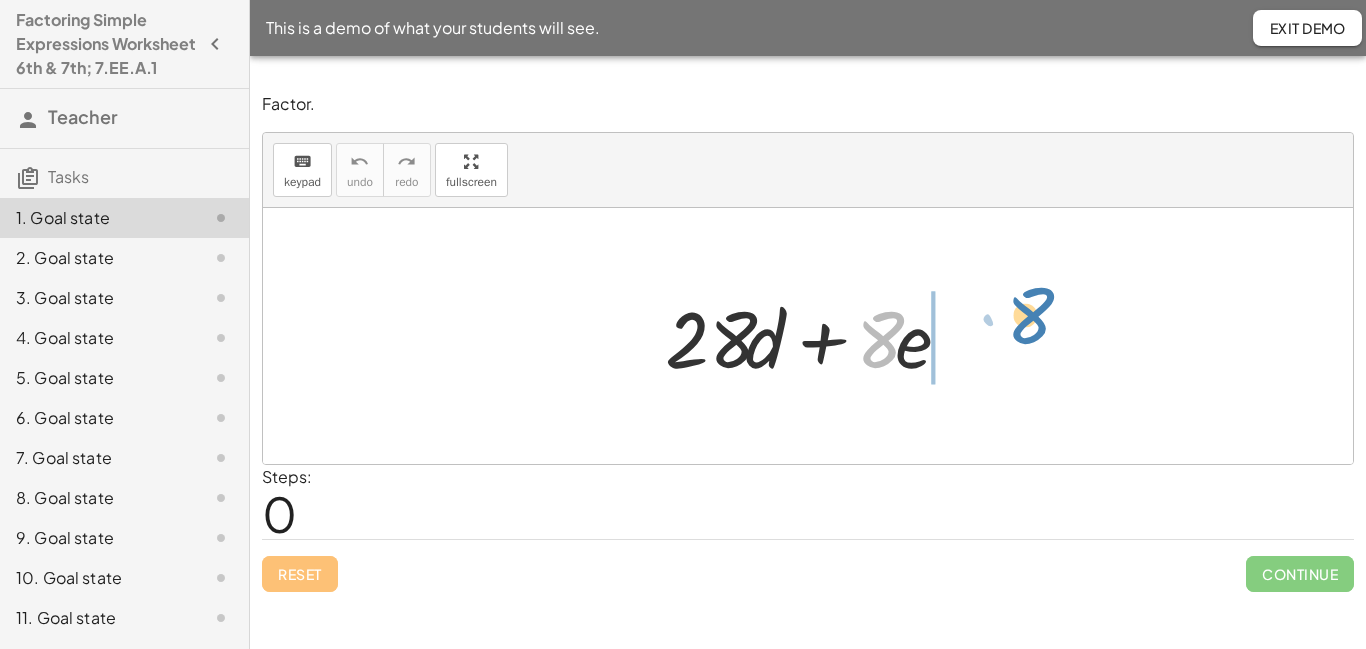 drag, startPoint x: 895, startPoint y: 333, endPoint x: 1050, endPoint y: 333, distance: 155 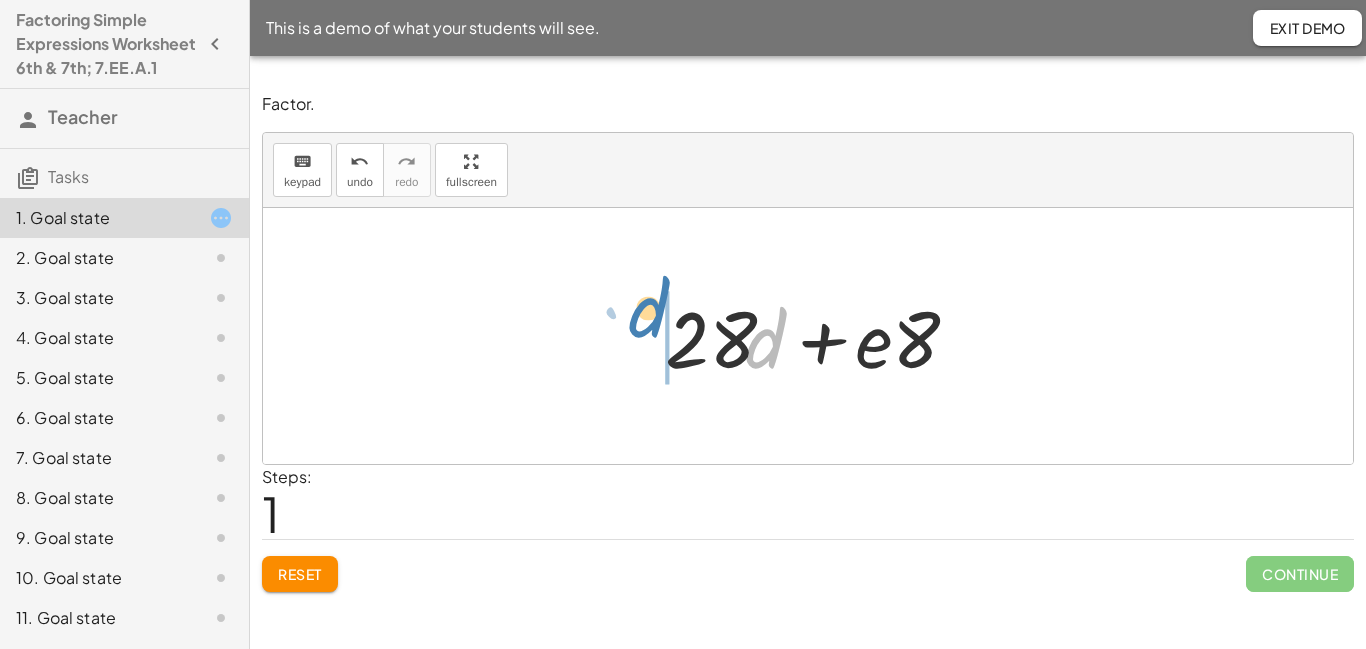 drag, startPoint x: 774, startPoint y: 347, endPoint x: 657, endPoint y: 320, distance: 120.074974 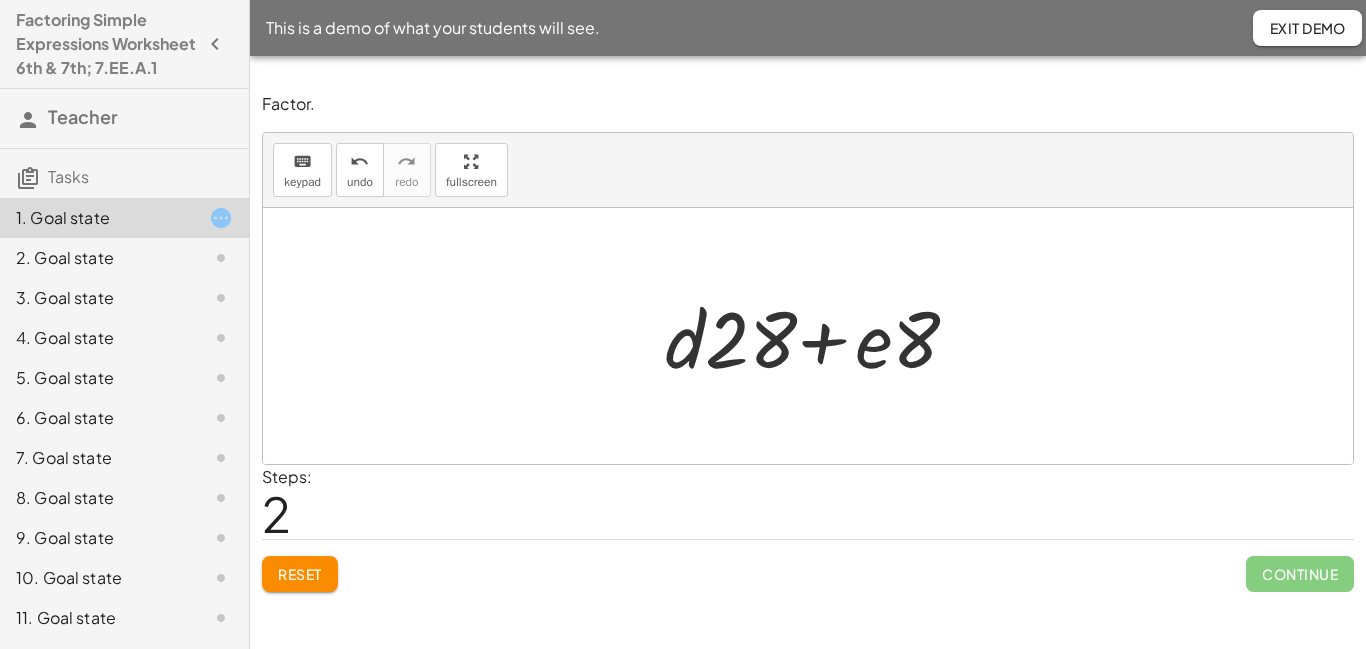 click at bounding box center [816, 336] 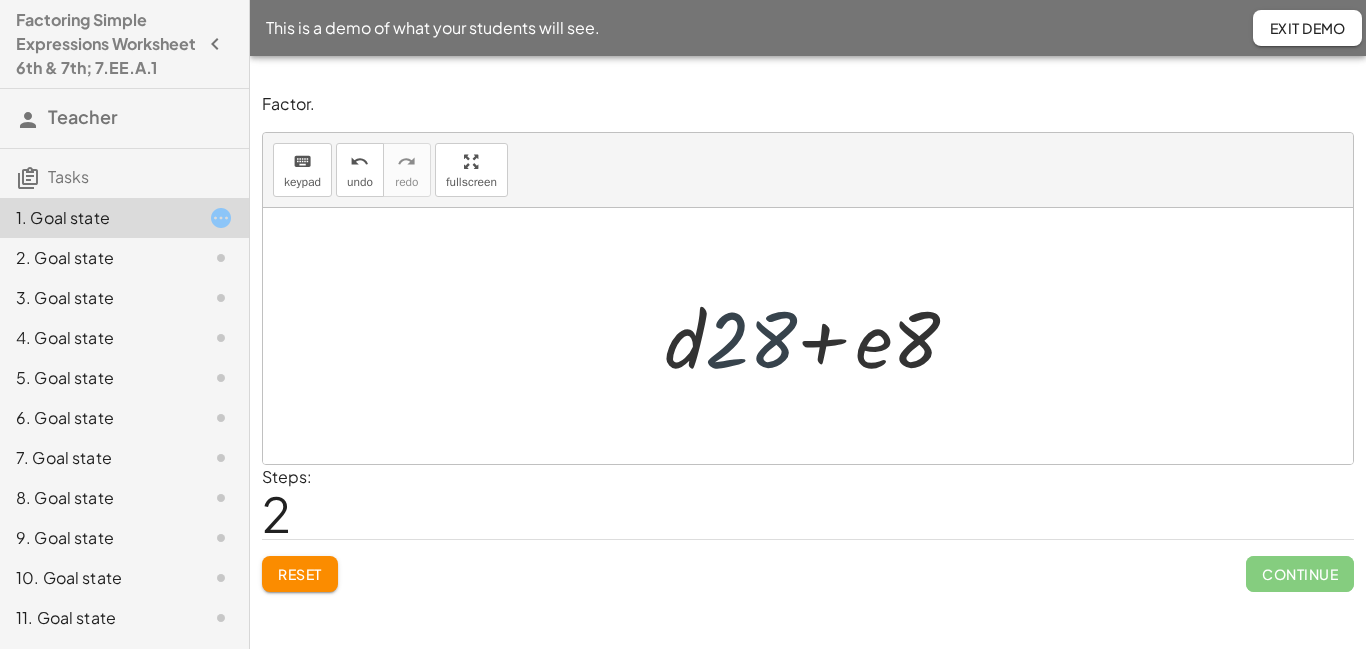 click at bounding box center [816, 336] 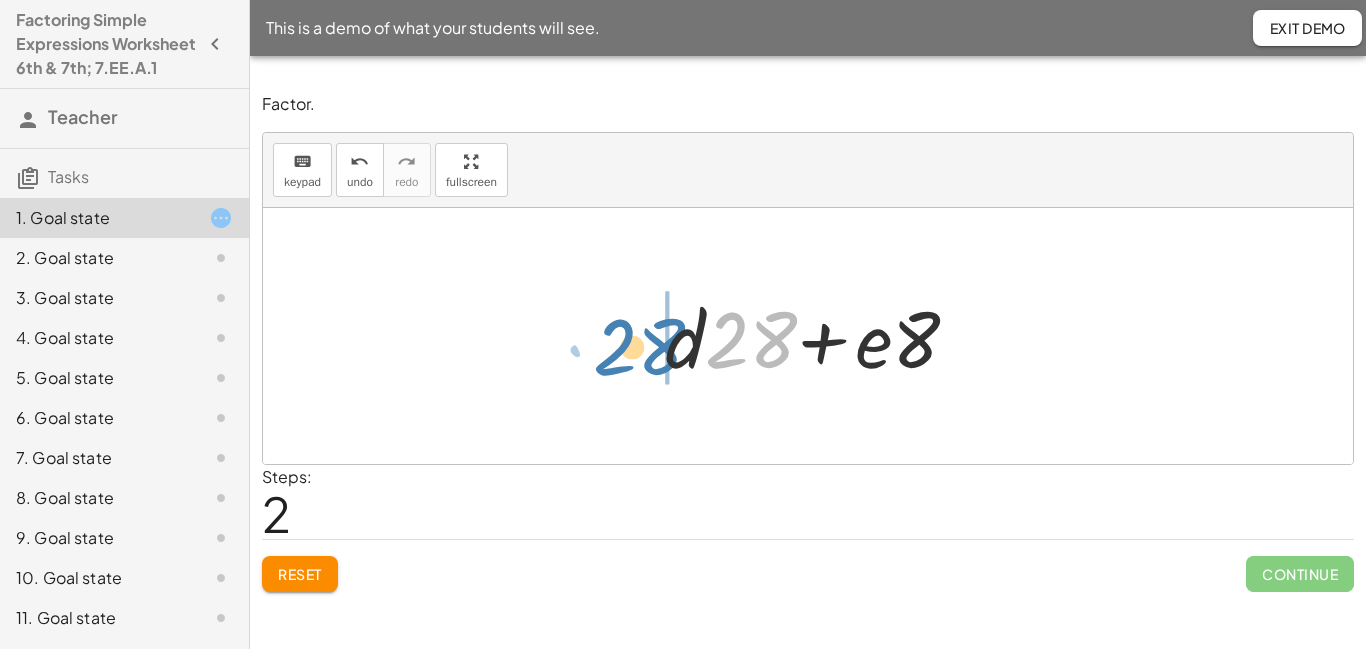 drag, startPoint x: 764, startPoint y: 331, endPoint x: 652, endPoint y: 340, distance: 112.36102 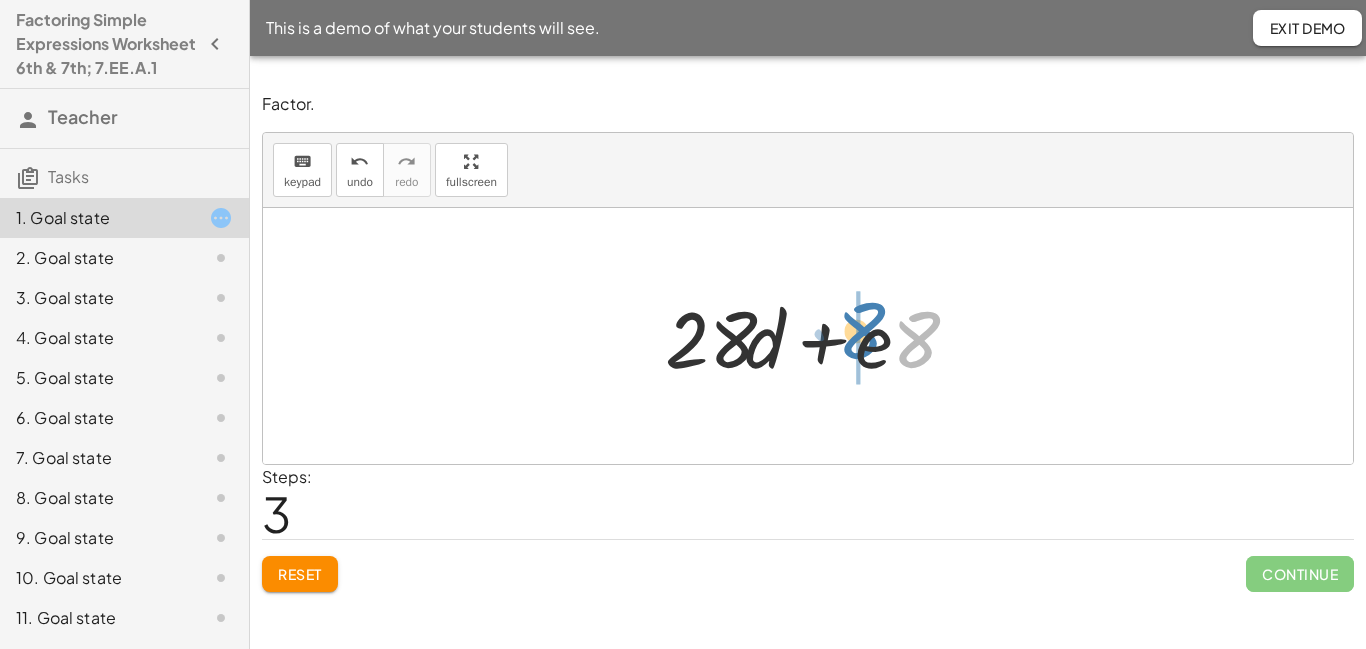 drag, startPoint x: 923, startPoint y: 339, endPoint x: 867, endPoint y: 332, distance: 56.435802 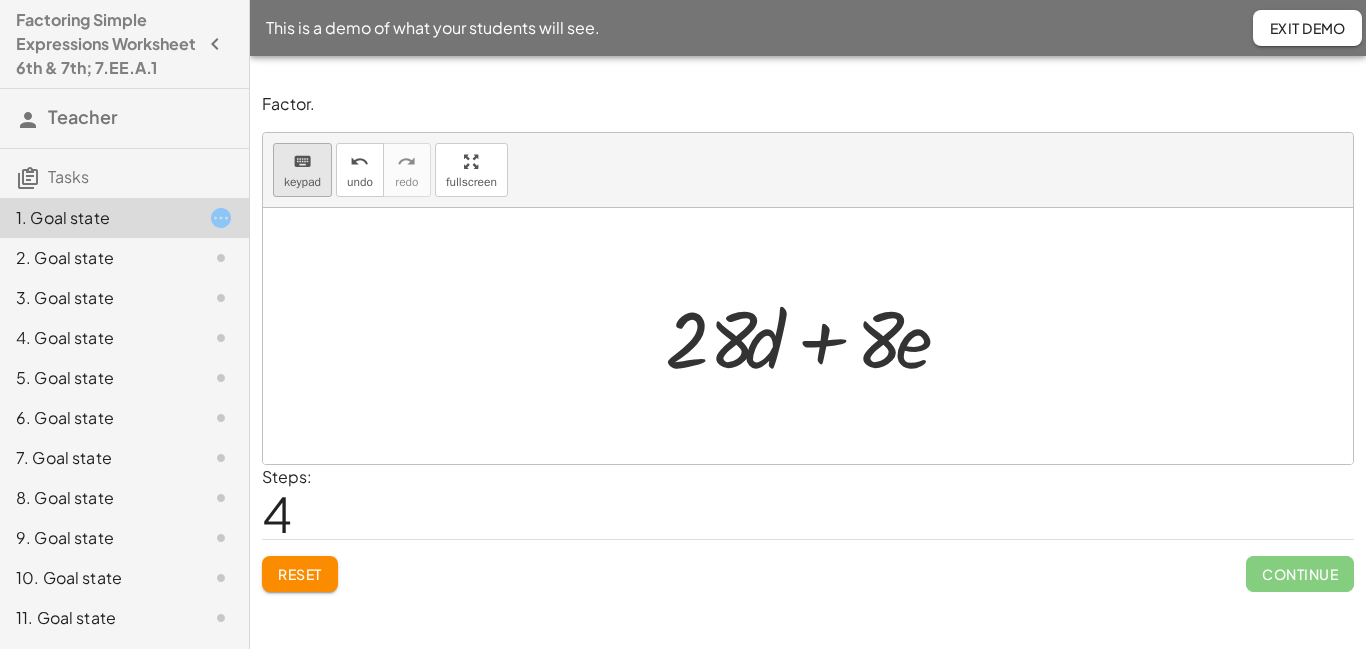 click on "keypad" at bounding box center [302, 182] 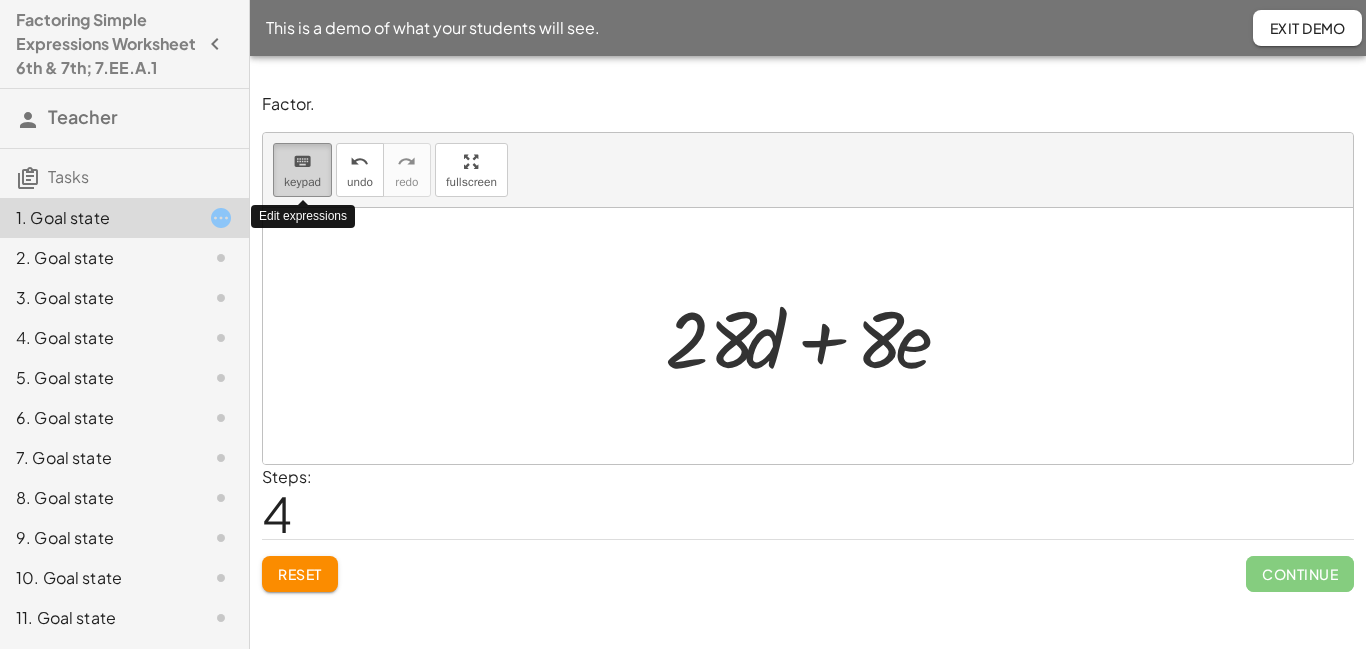 click on "keypad" at bounding box center (302, 182) 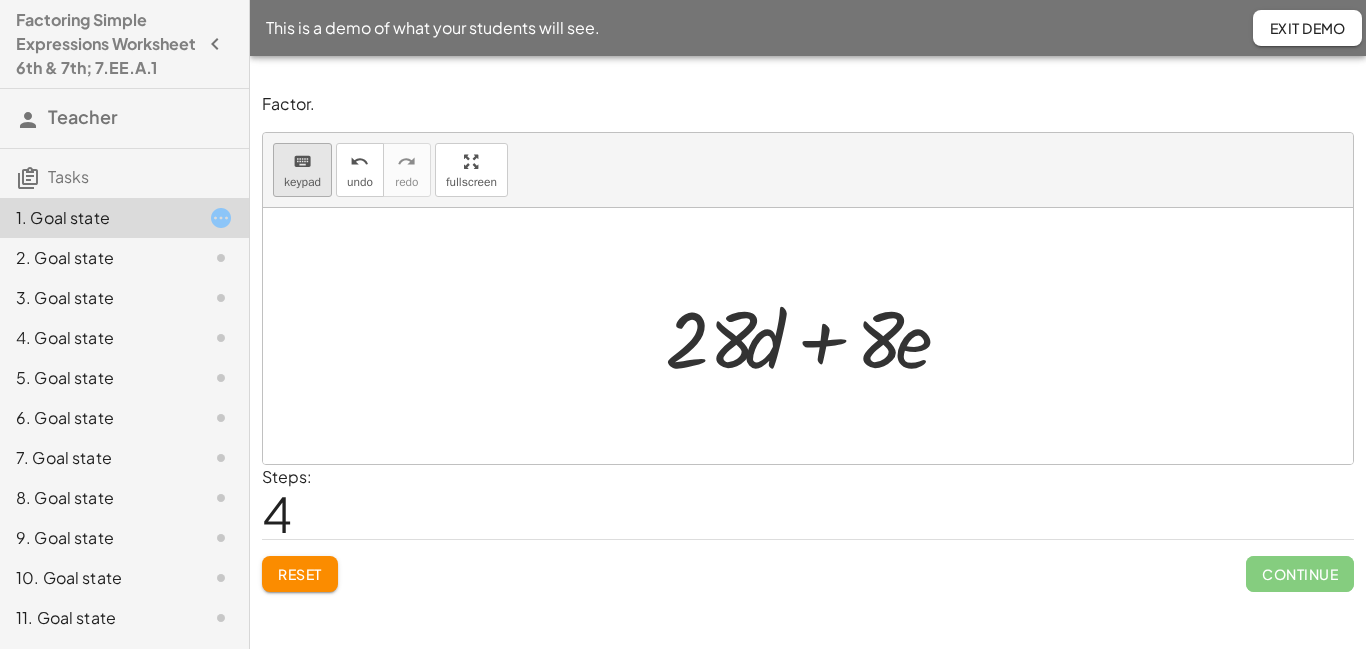 click on "keyboard keypad" at bounding box center (302, 170) 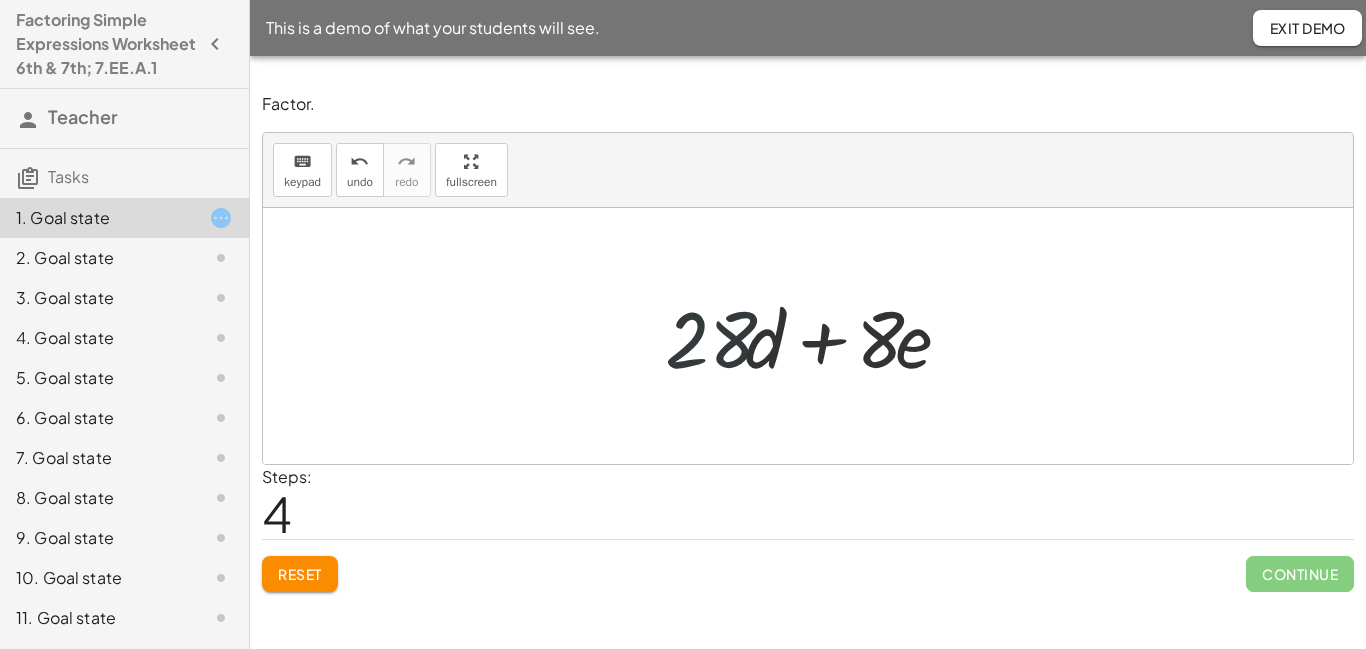 click at bounding box center [816, 336] 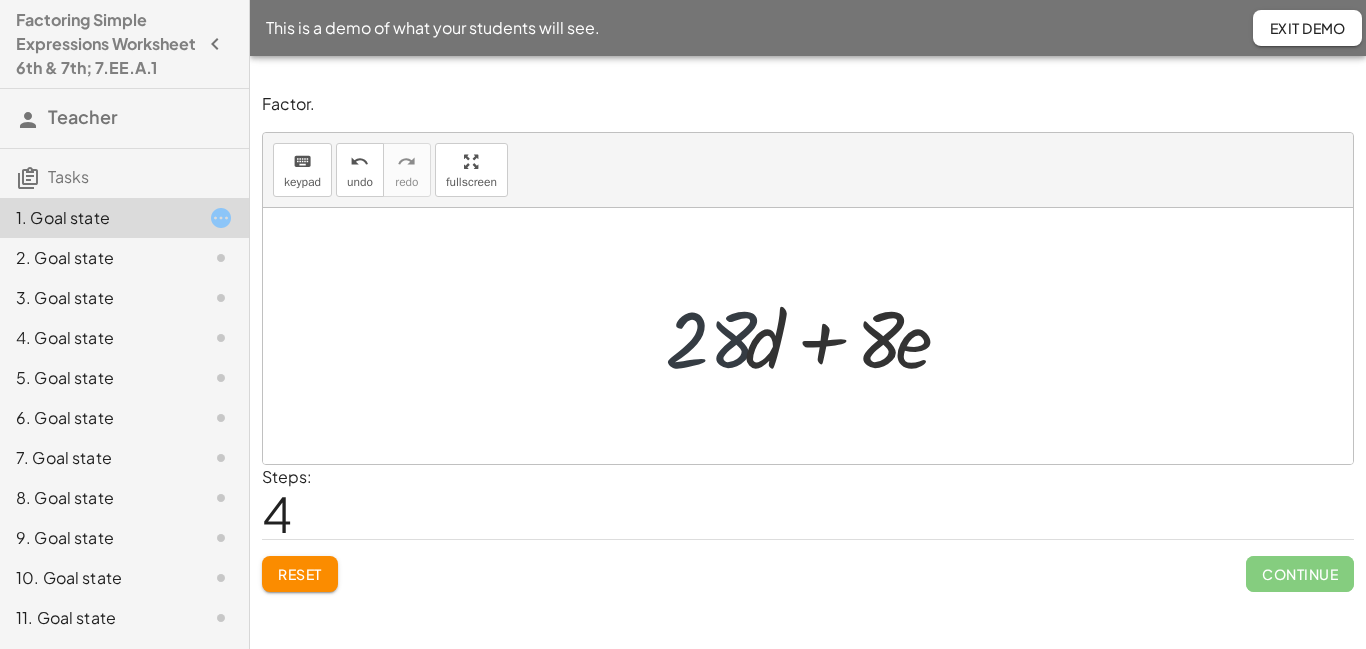 click at bounding box center (816, 336) 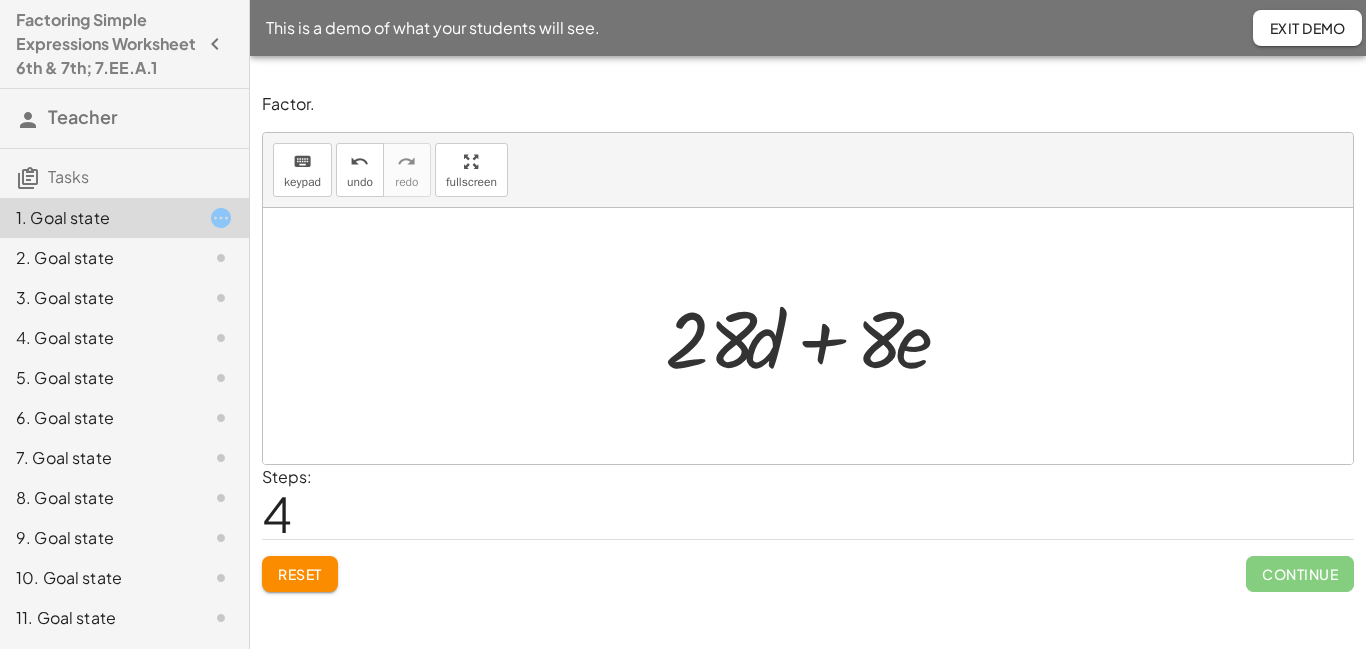 click at bounding box center (816, 336) 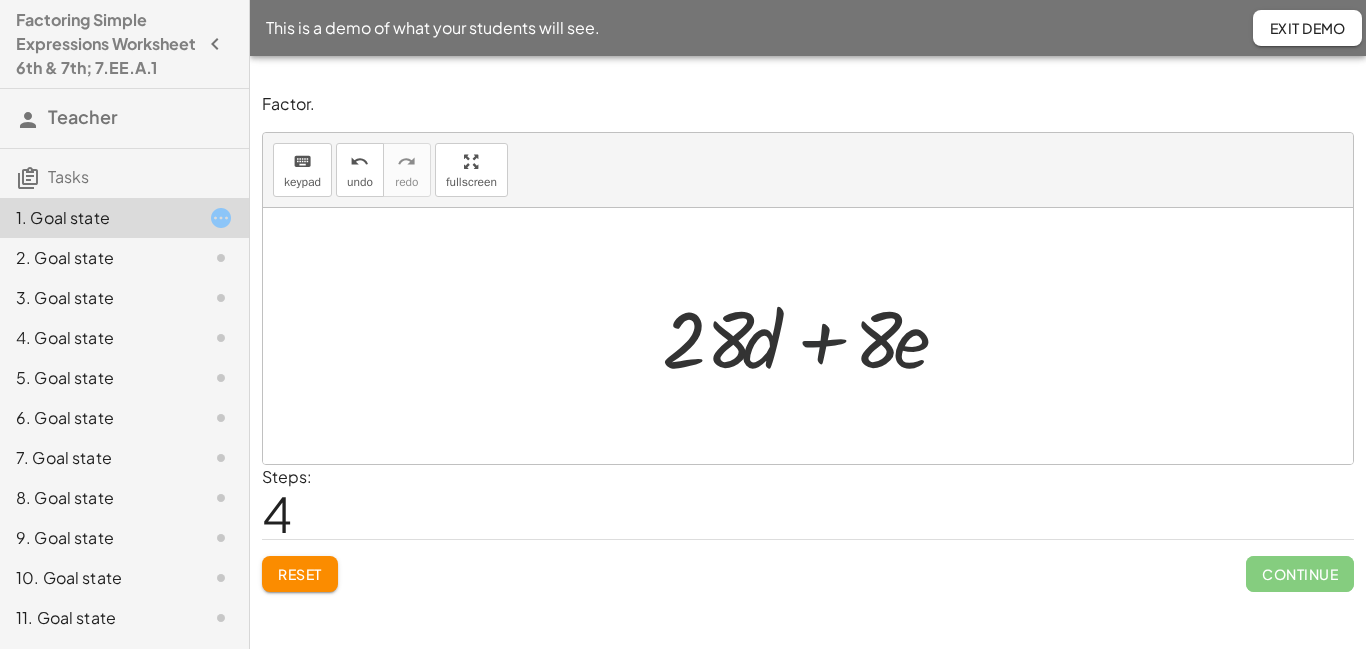 click at bounding box center (816, 336) 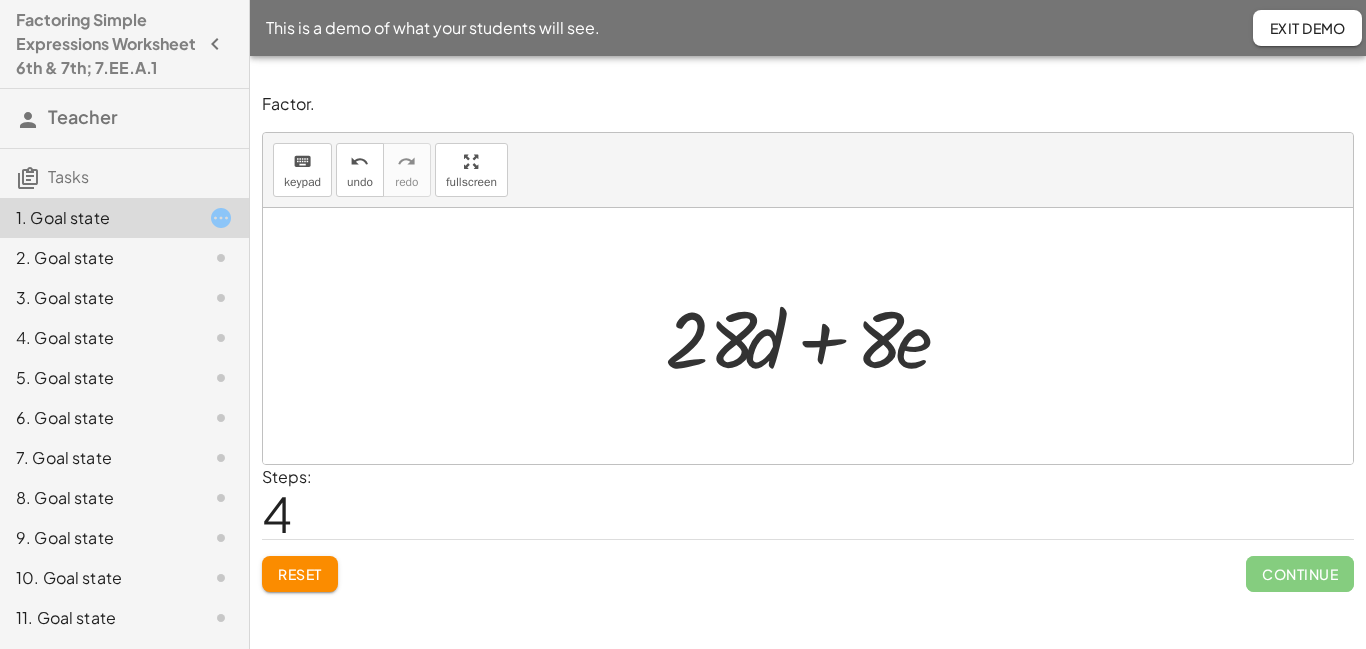 click at bounding box center [816, 336] 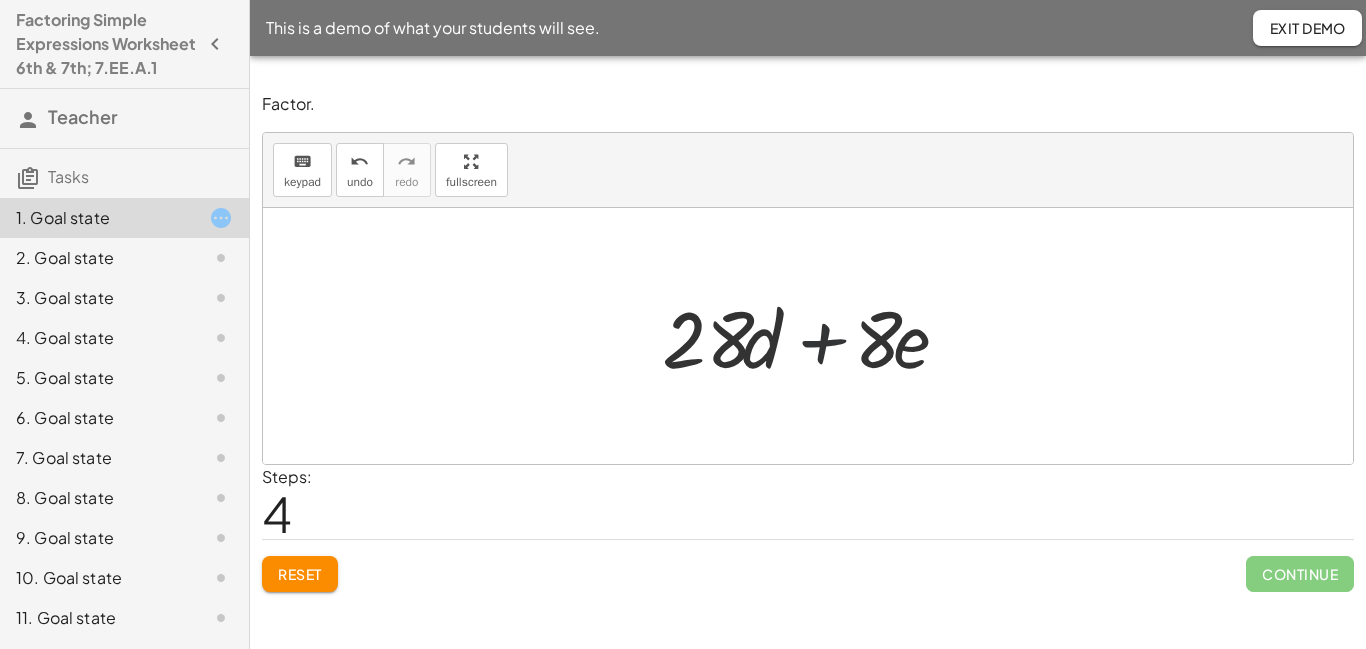 click at bounding box center (816, 336) 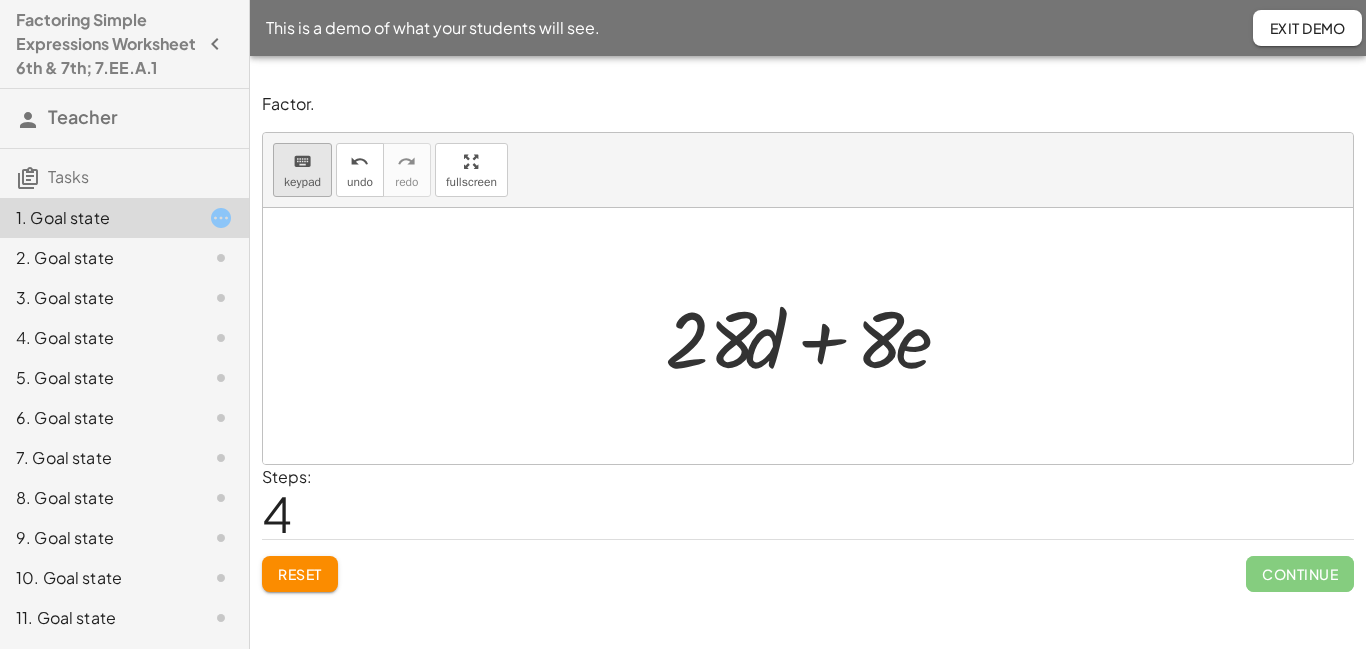 click on "keyboard keypad" at bounding box center [302, 170] 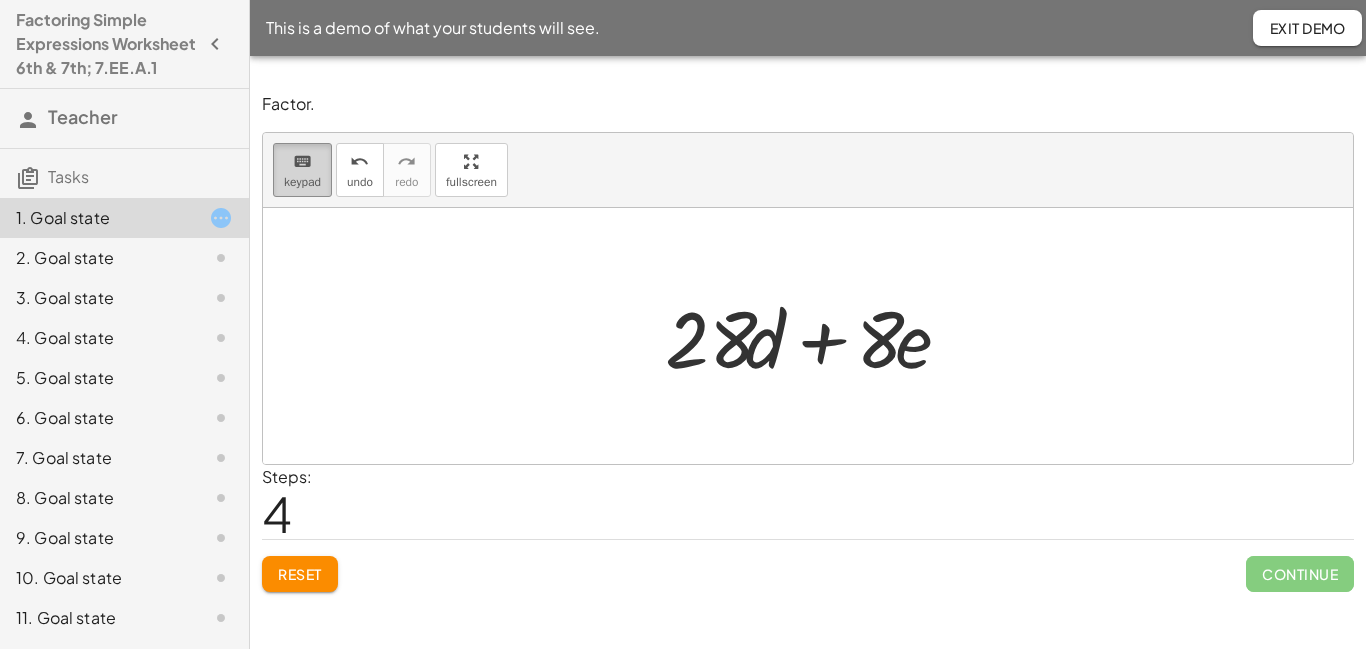 click on "keyboard keypad" at bounding box center [302, 170] 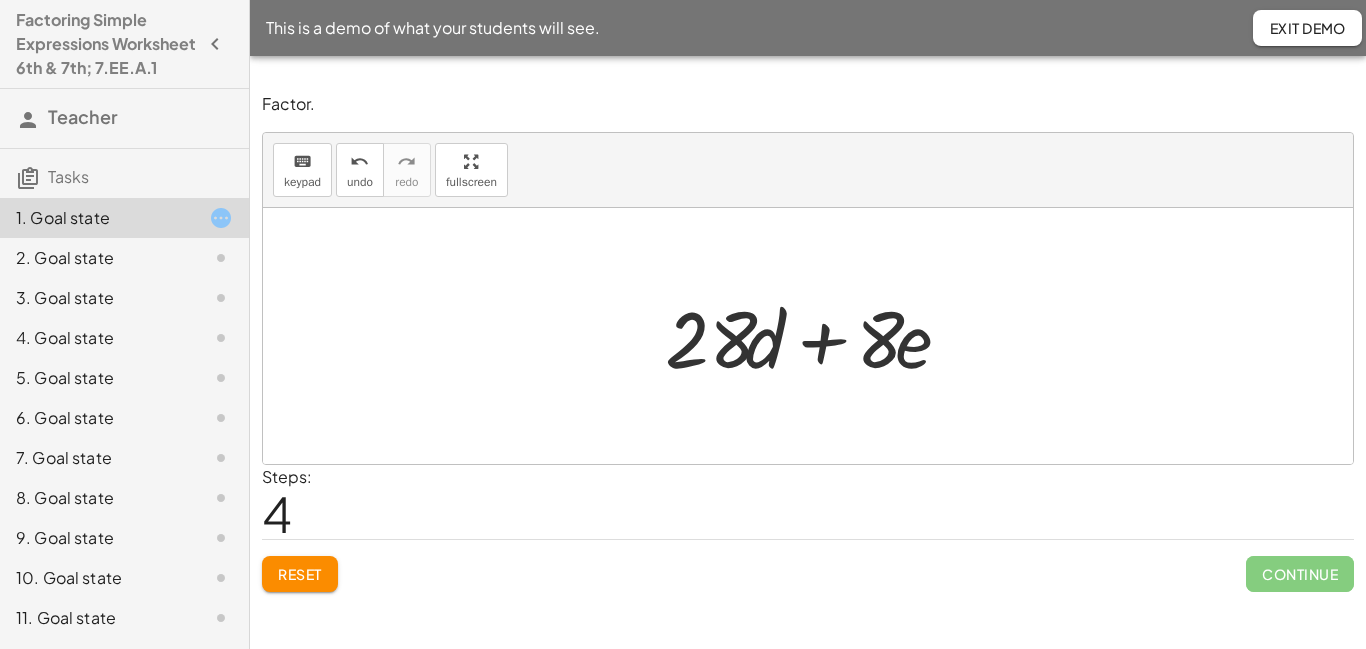 click 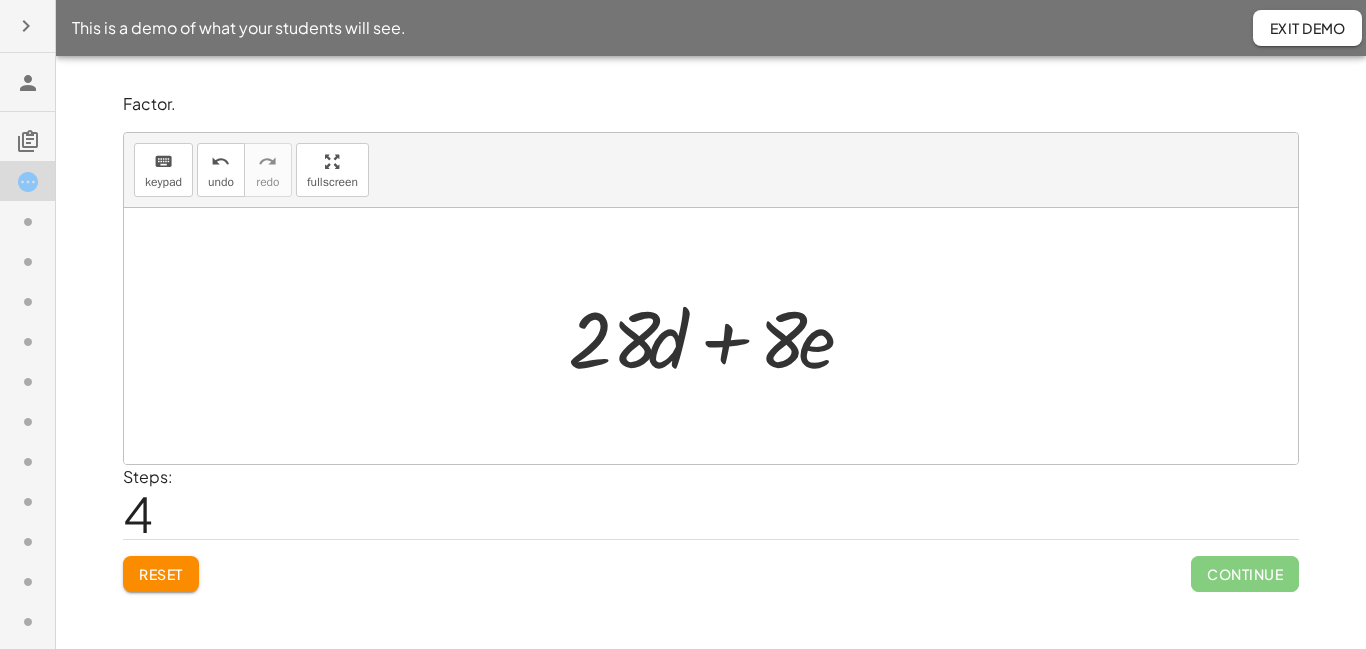 click 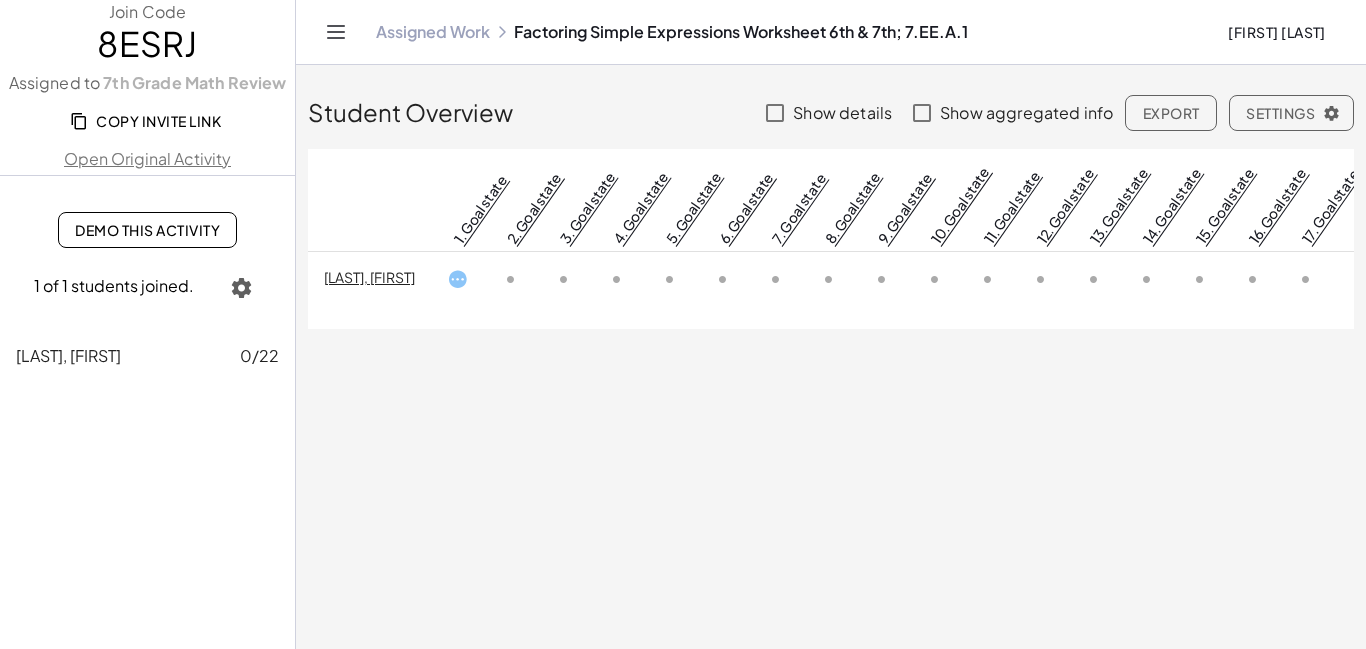scroll, scrollTop: 0, scrollLeft: 0, axis: both 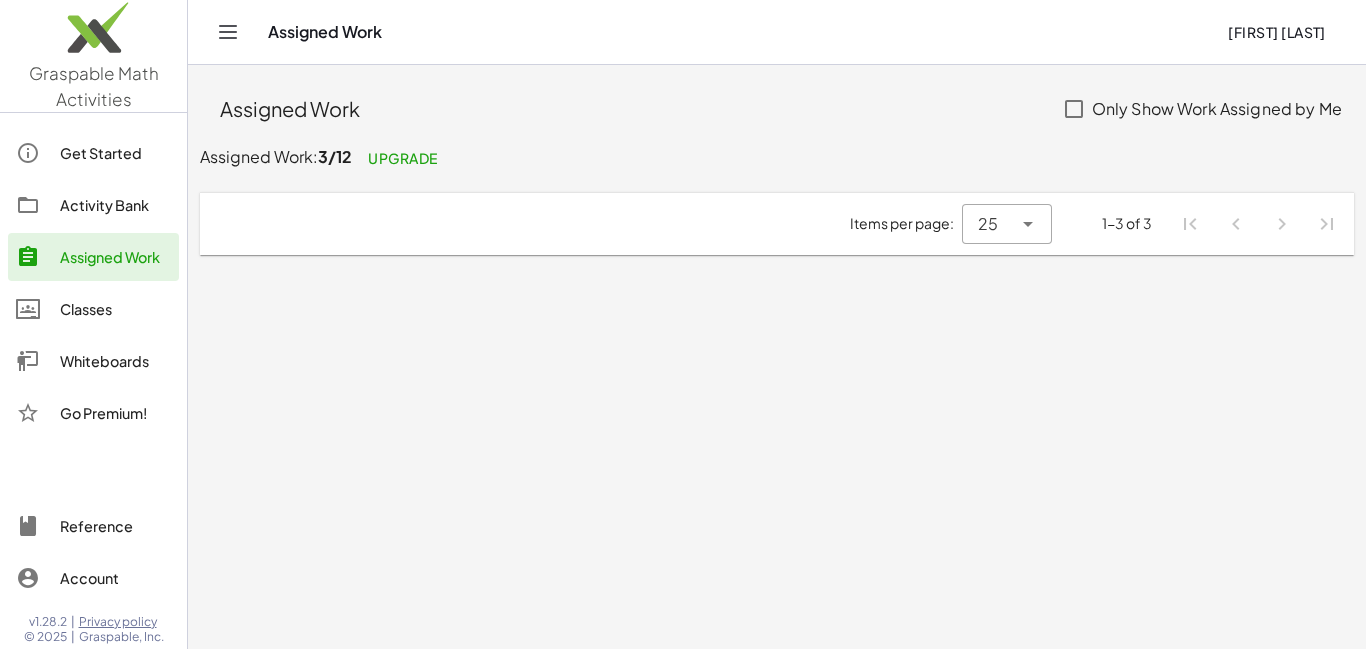 click on "Assigned Work" 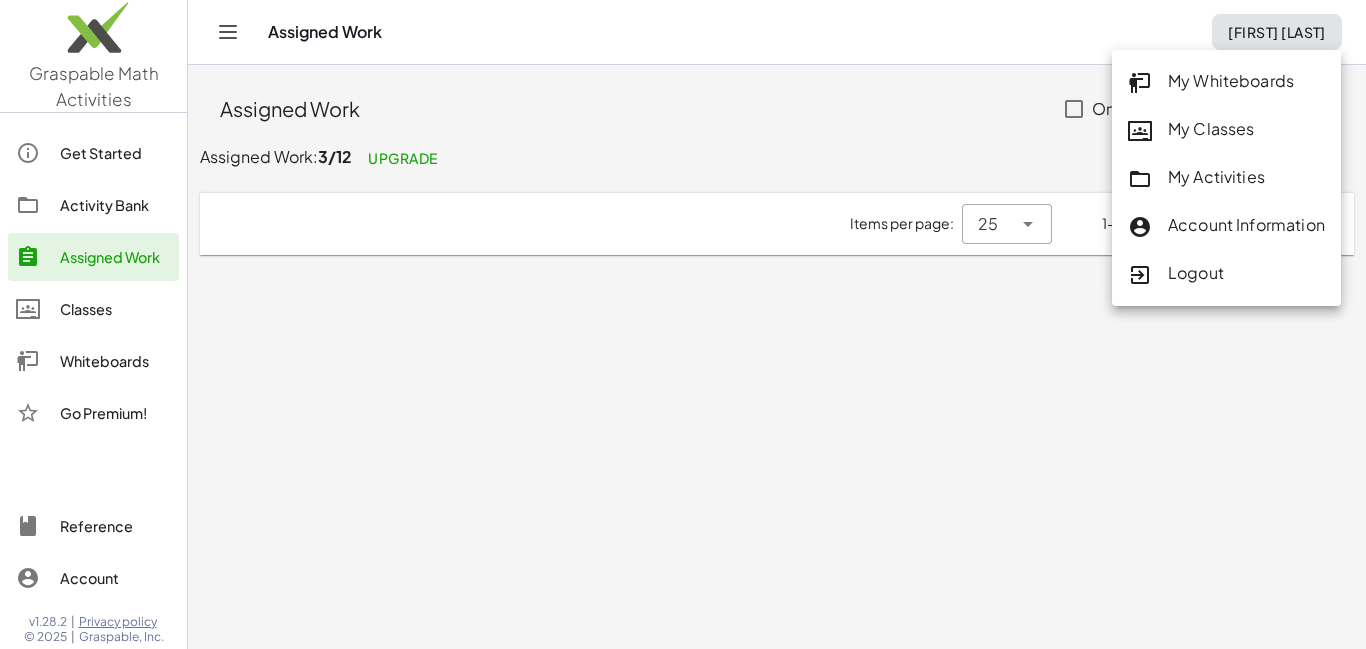 click on "My Classes" 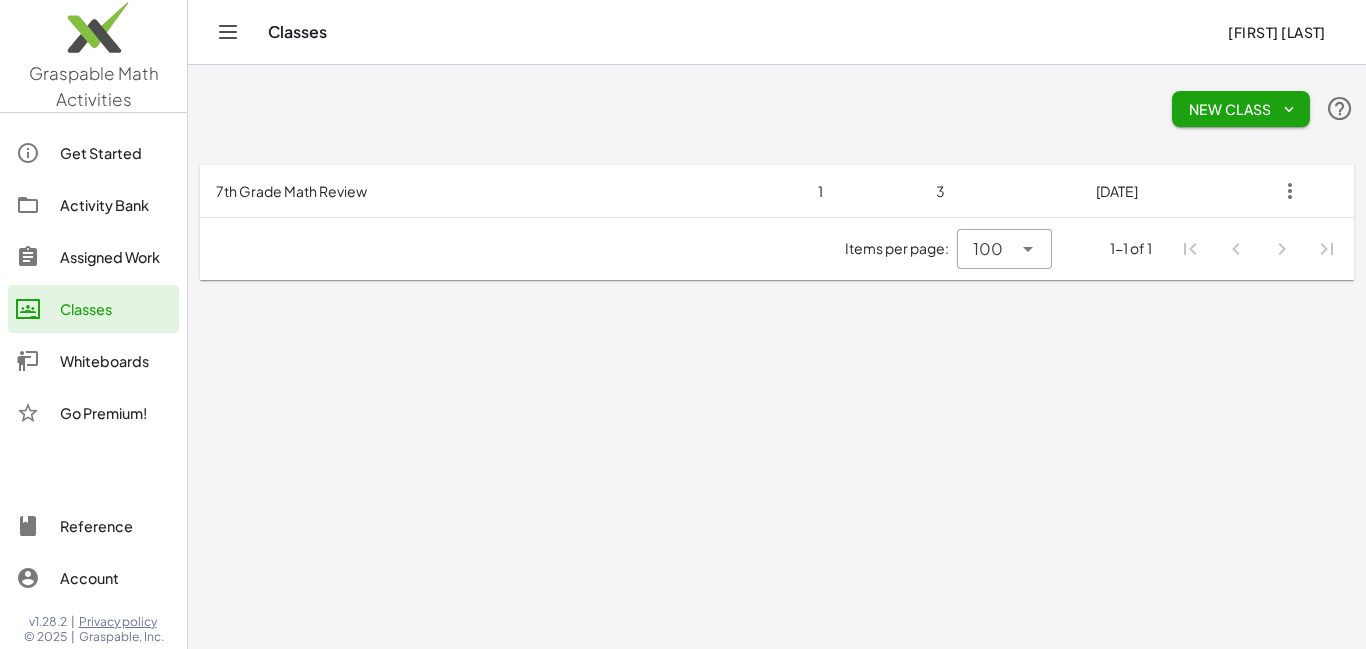 click on "7th Grade Math Review" at bounding box center [481, 191] 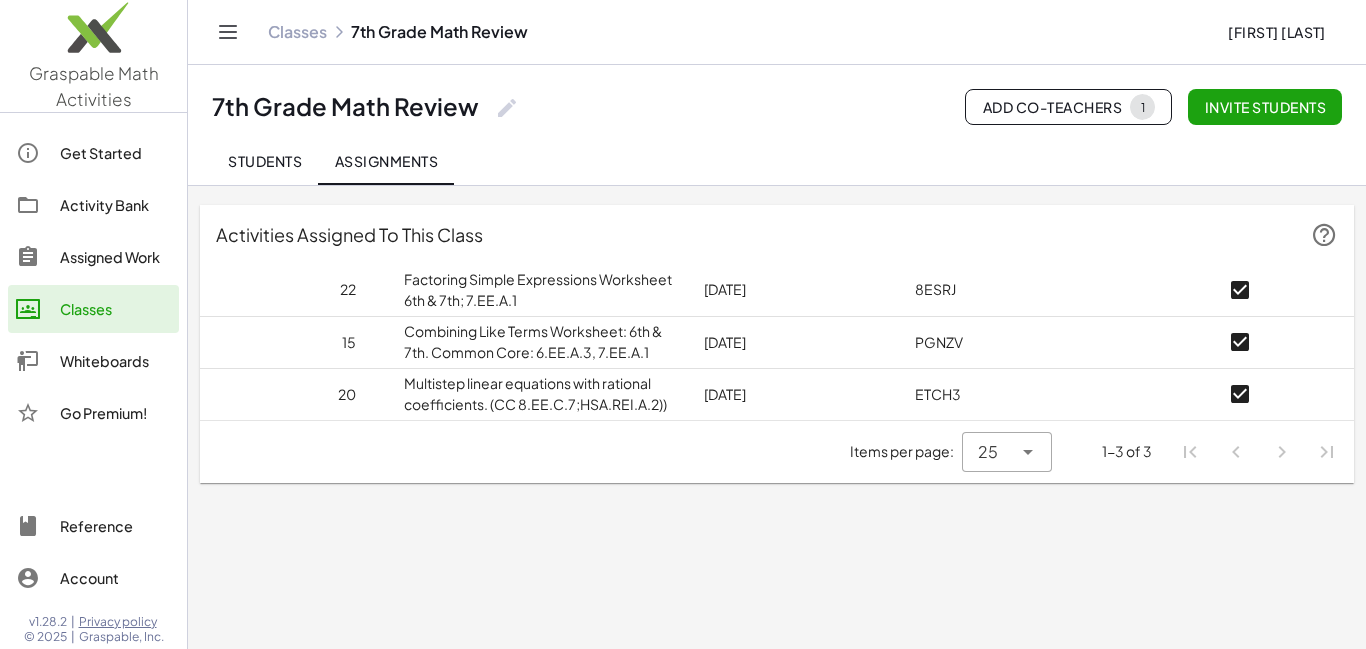 click on "Multistep linear equations with rational coefficients. (CC 8.EE.C.7;HSA.REI.A.2))" at bounding box center [538, 394] 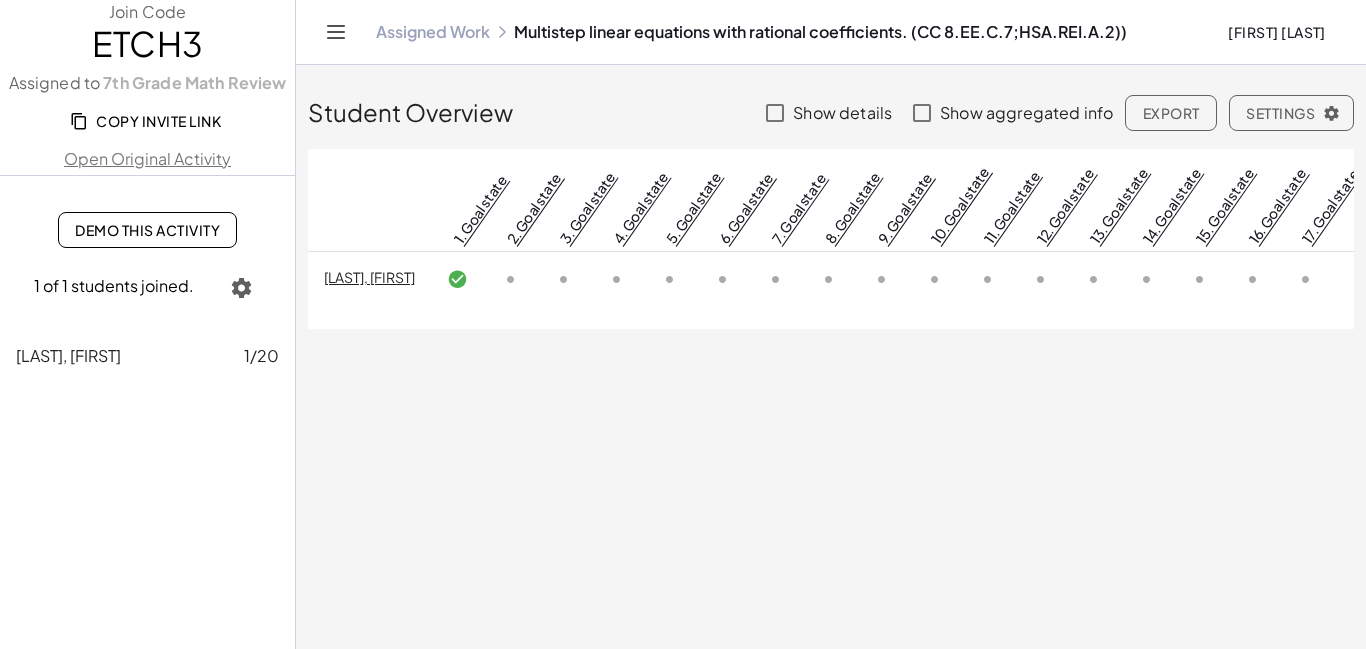 click on "Demo This Activity" 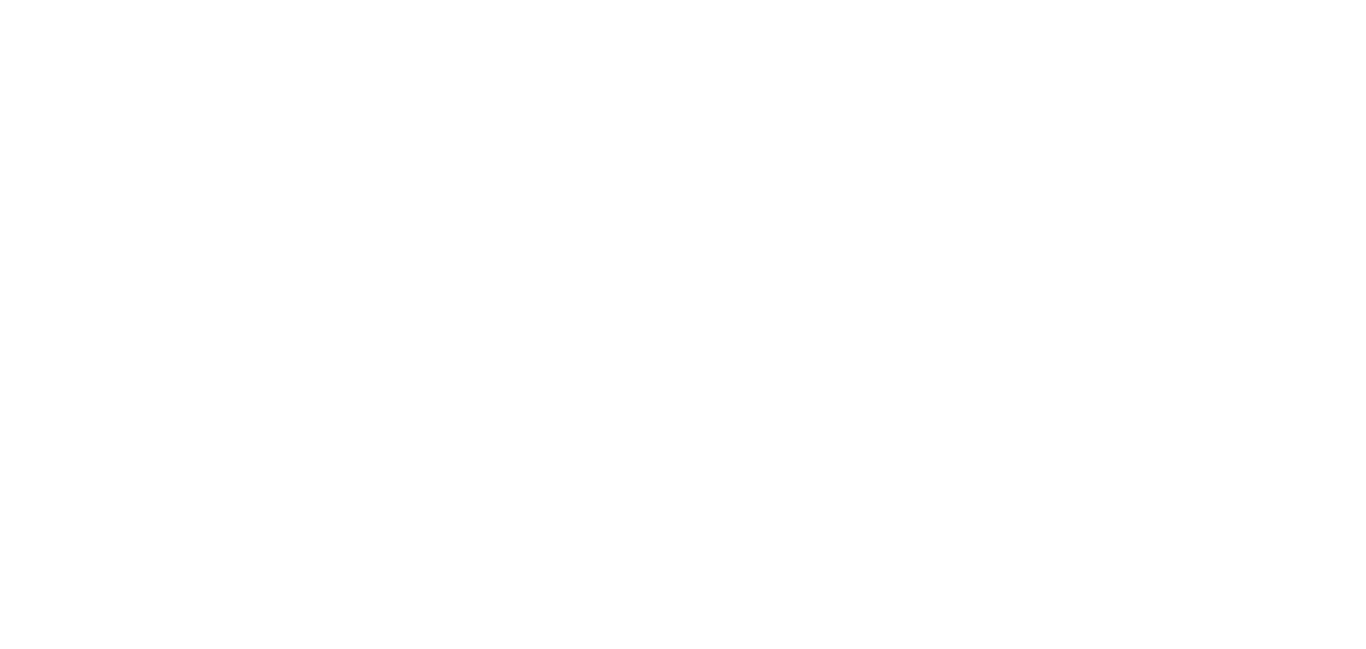 scroll, scrollTop: 0, scrollLeft: 0, axis: both 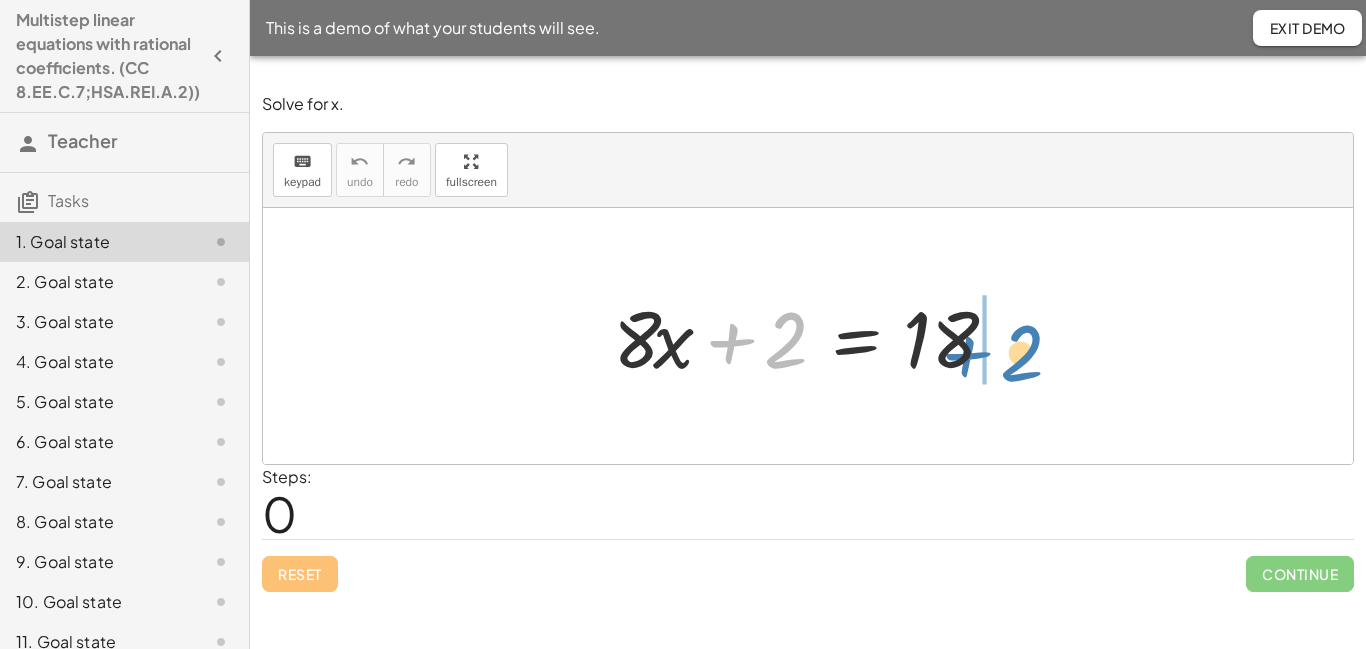 drag, startPoint x: 733, startPoint y: 352, endPoint x: 969, endPoint y: 365, distance: 236.35777 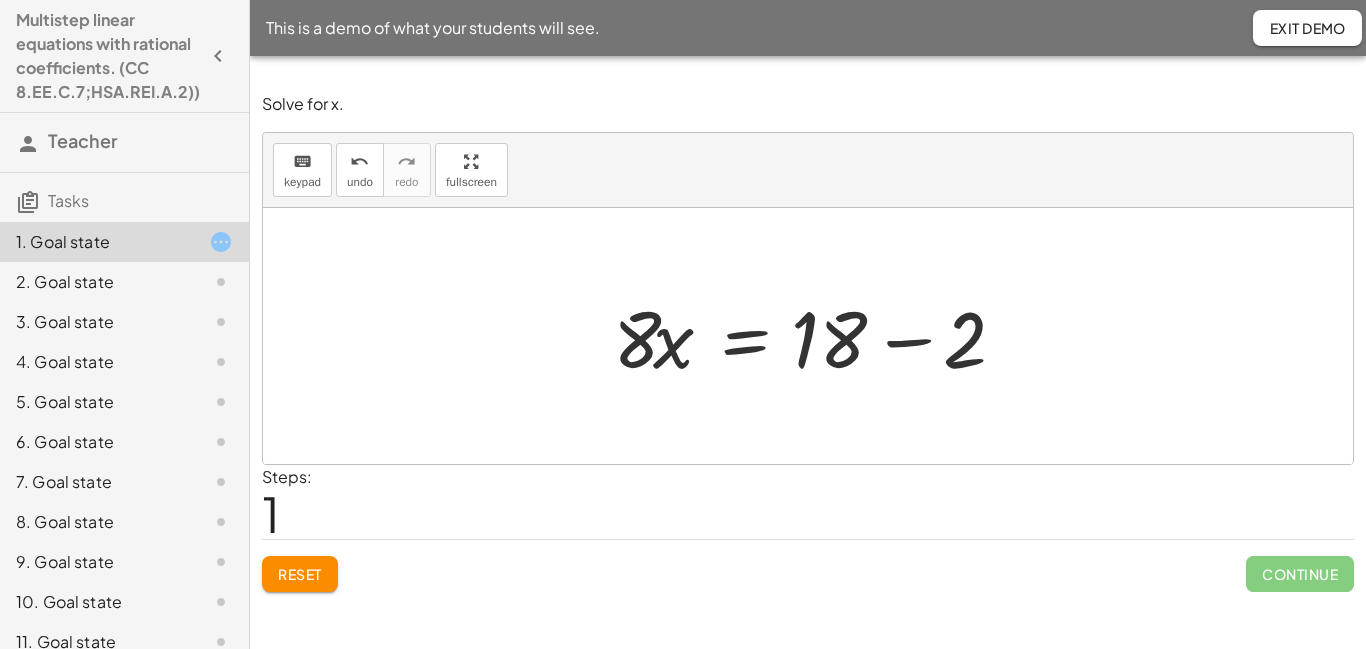 click at bounding box center [815, 336] 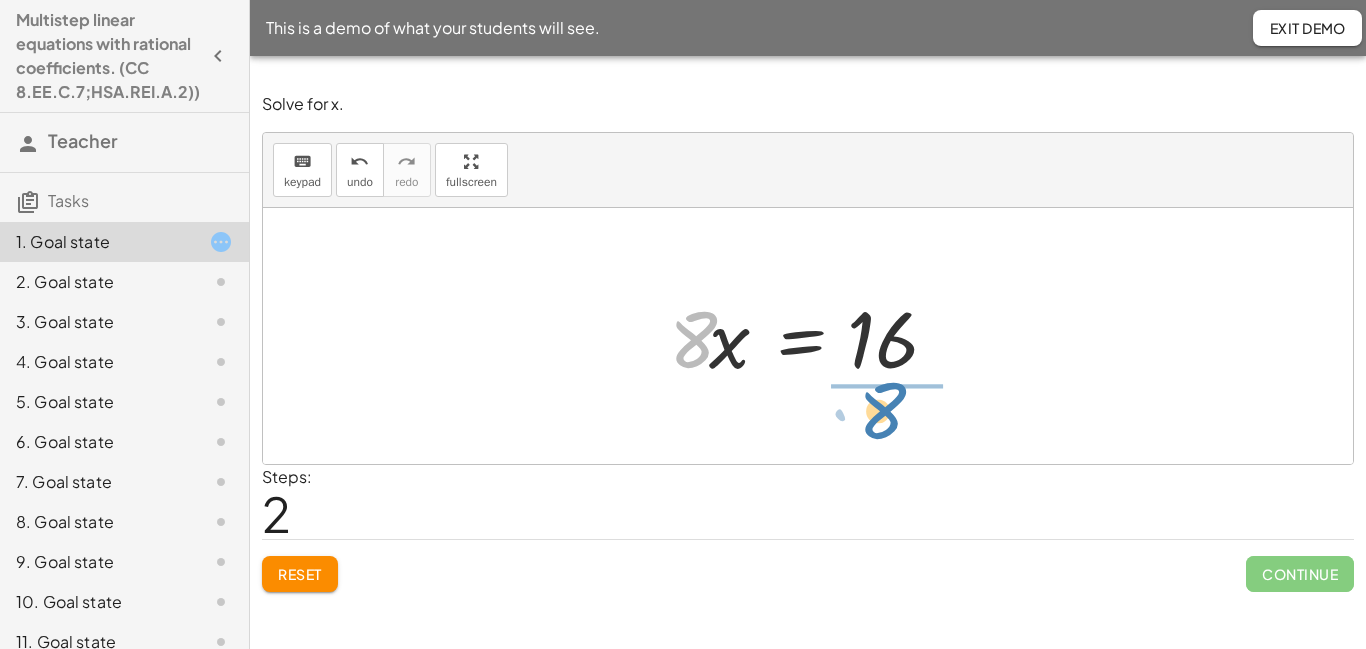 drag, startPoint x: 700, startPoint y: 339, endPoint x: 888, endPoint y: 410, distance: 200.96019 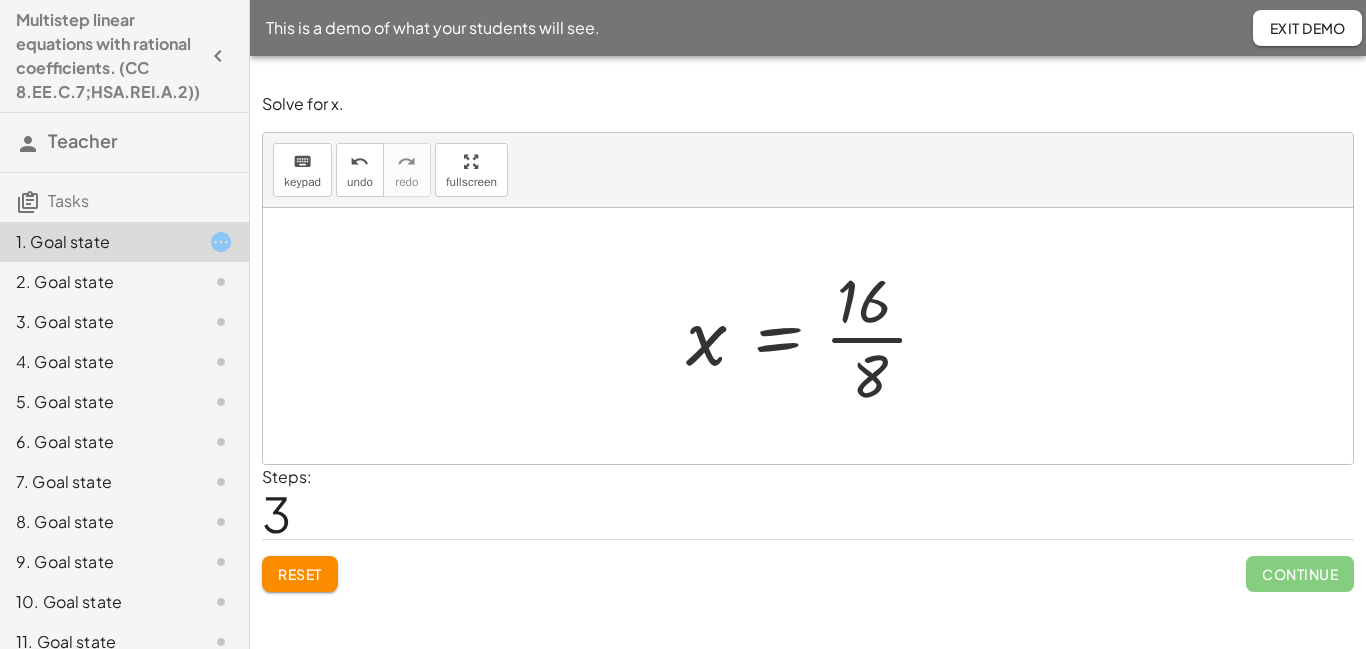 click at bounding box center (815, 336) 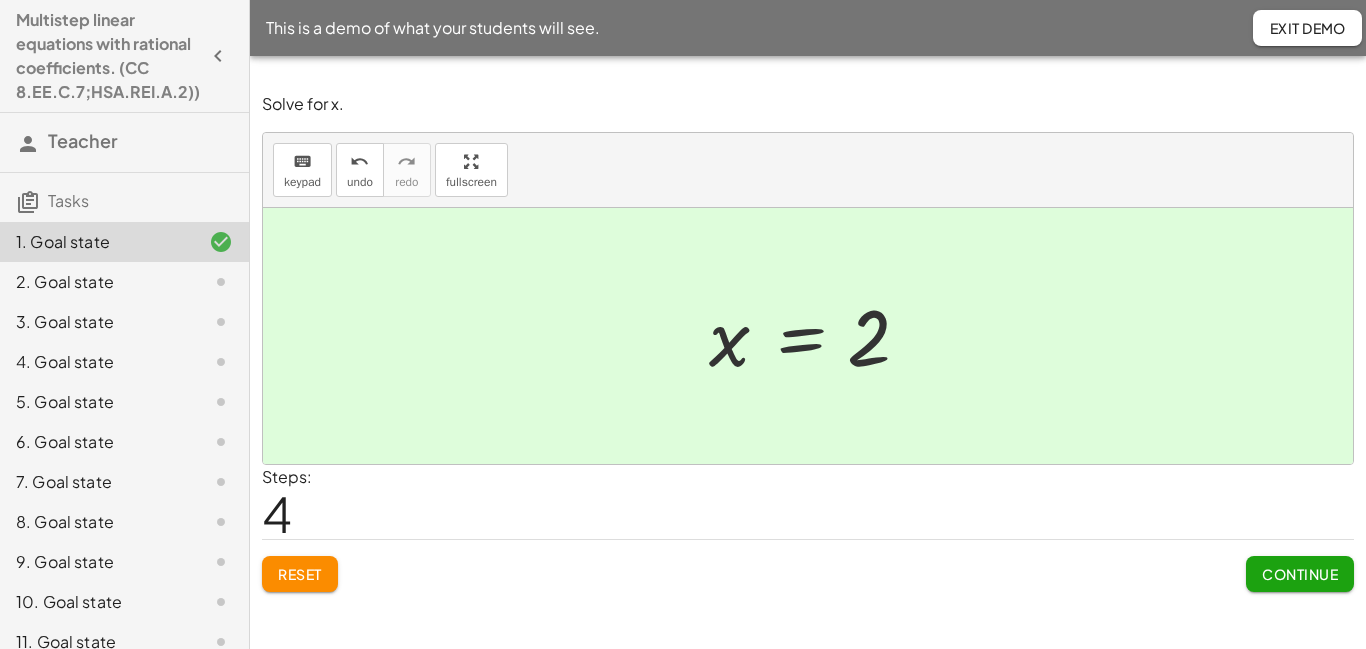 click on "Continue" 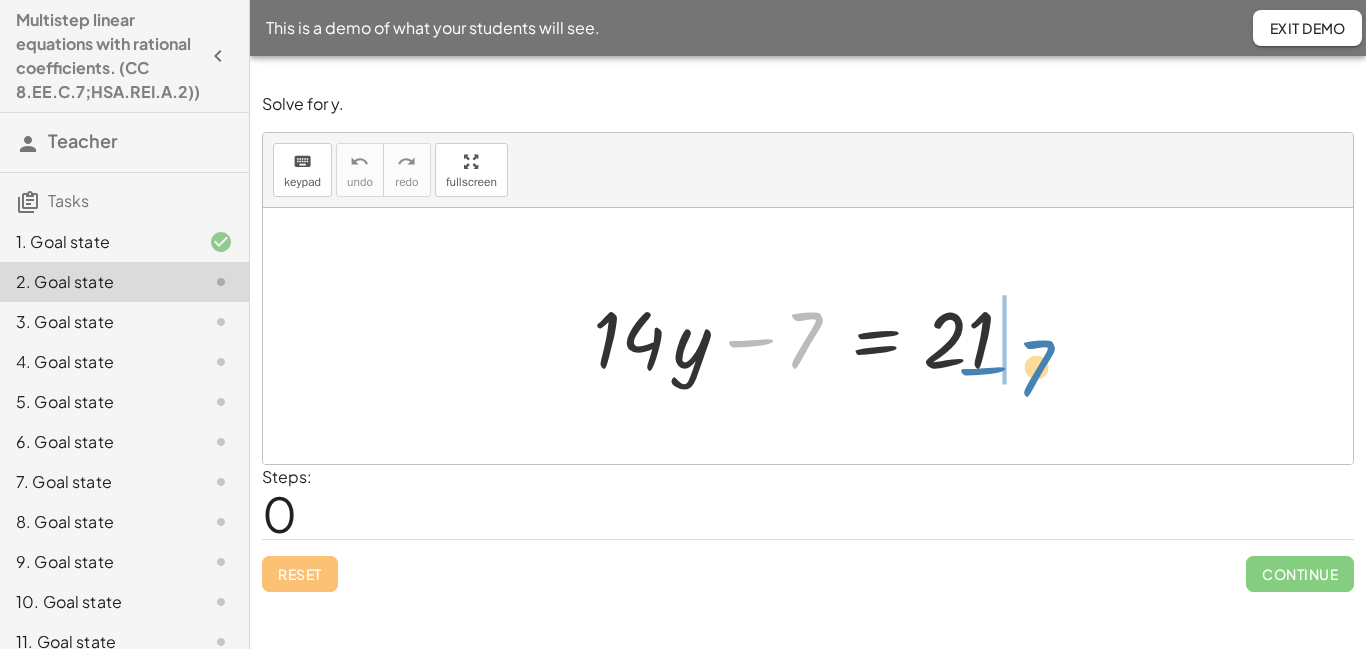 drag, startPoint x: 756, startPoint y: 336, endPoint x: 1015, endPoint y: 354, distance: 259.62473 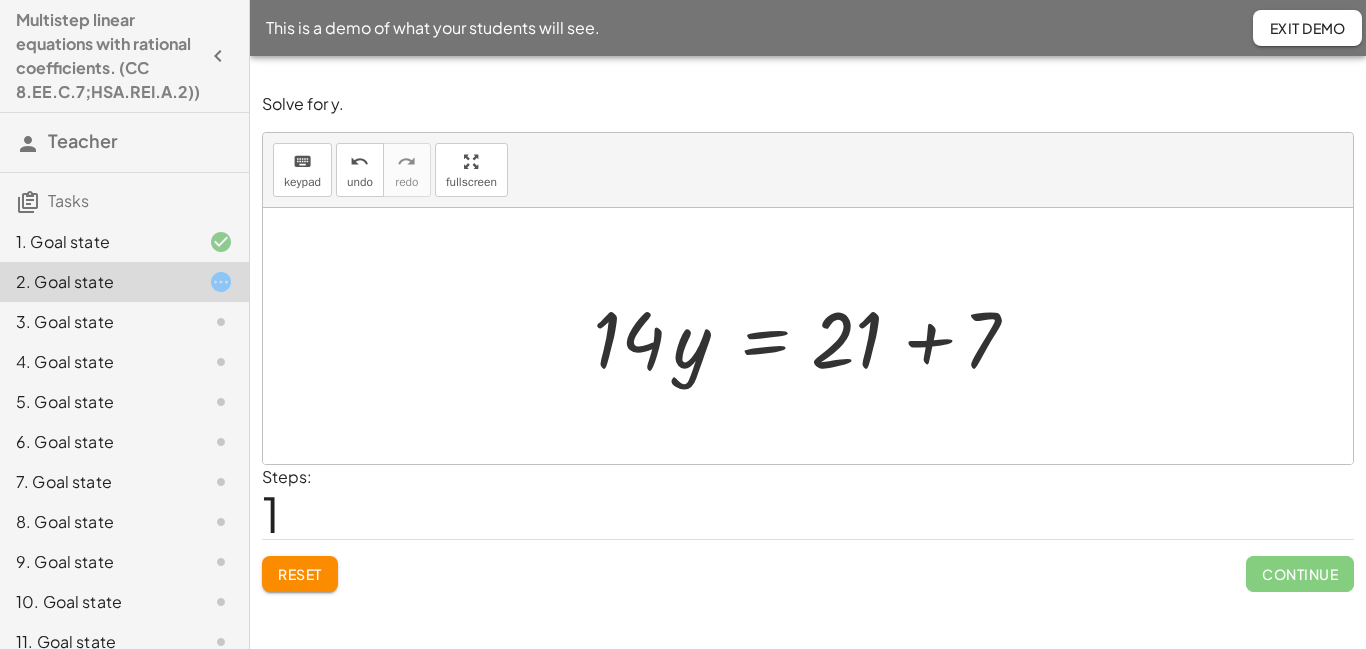 click at bounding box center [815, 336] 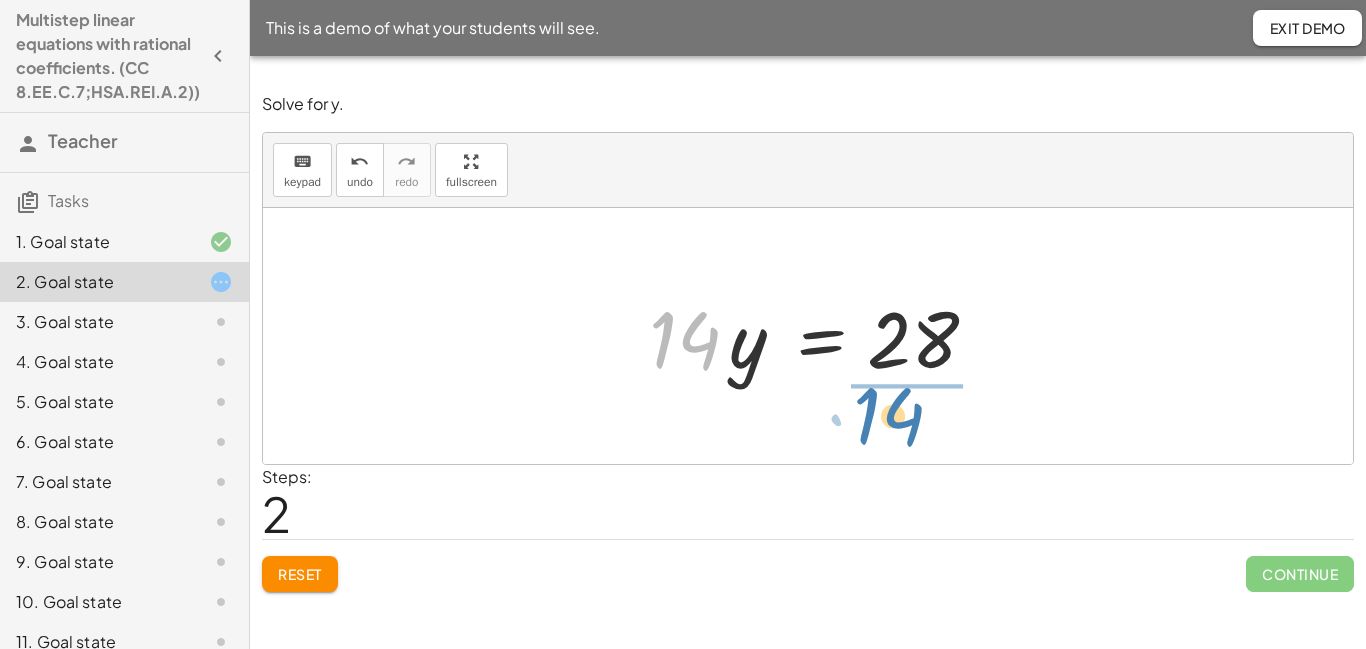 drag, startPoint x: 693, startPoint y: 348, endPoint x: 898, endPoint y: 424, distance: 218.6344 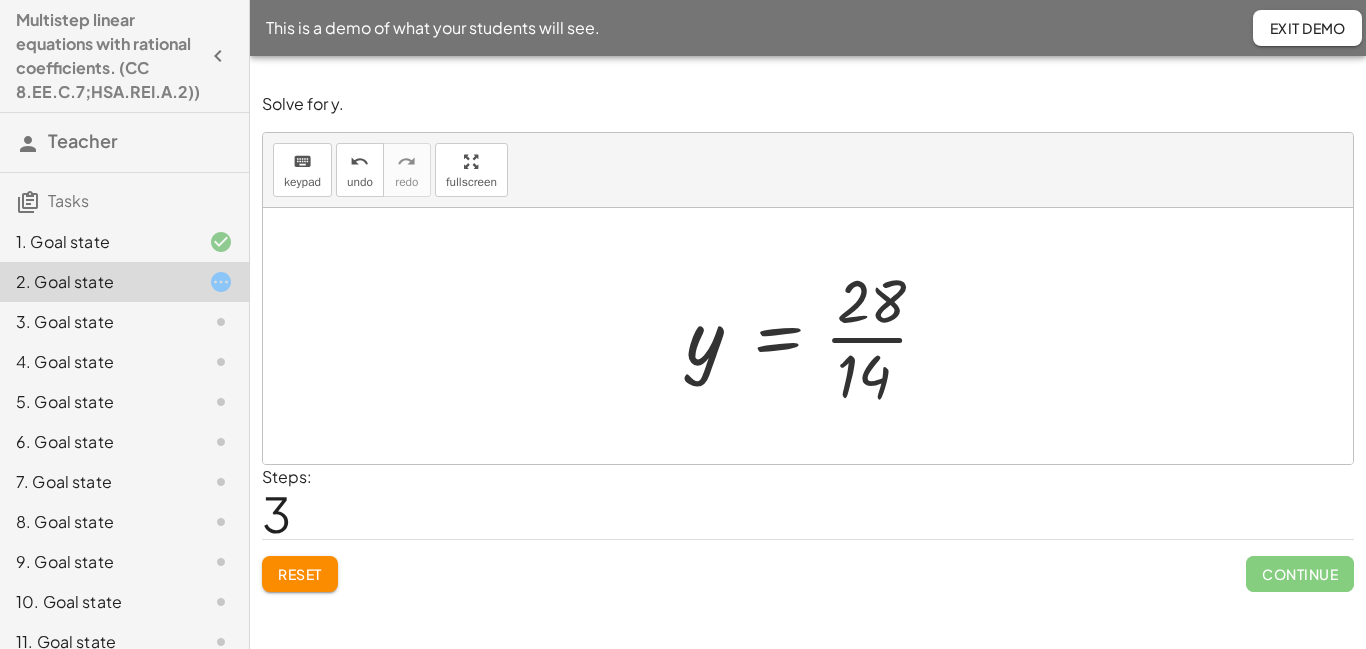 click at bounding box center (815, 336) 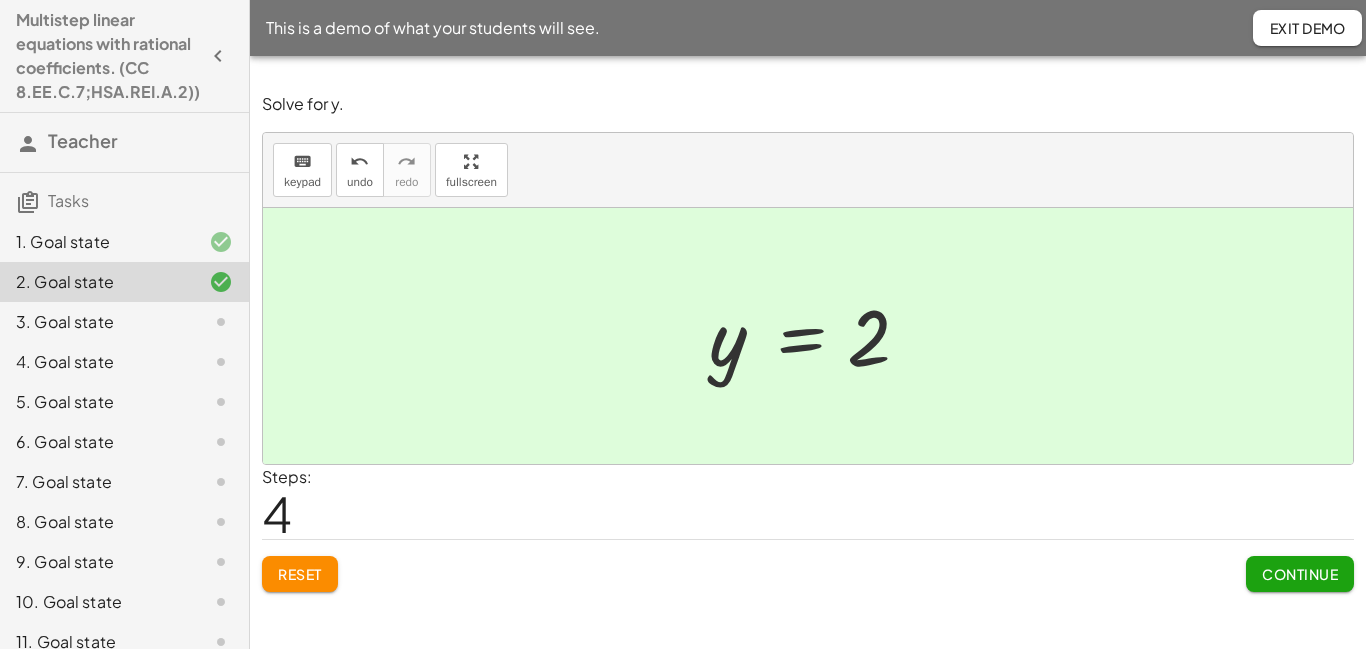 click on "Solve for y. keyboard keypad undo undo redo redo fullscreen + · 14 · y − 7 = 21 · 14 · y = + 21 + 7 · 14 · y = 28 y = · 28 · 14 y = 2 × Steps:  4 Reset   Continue" 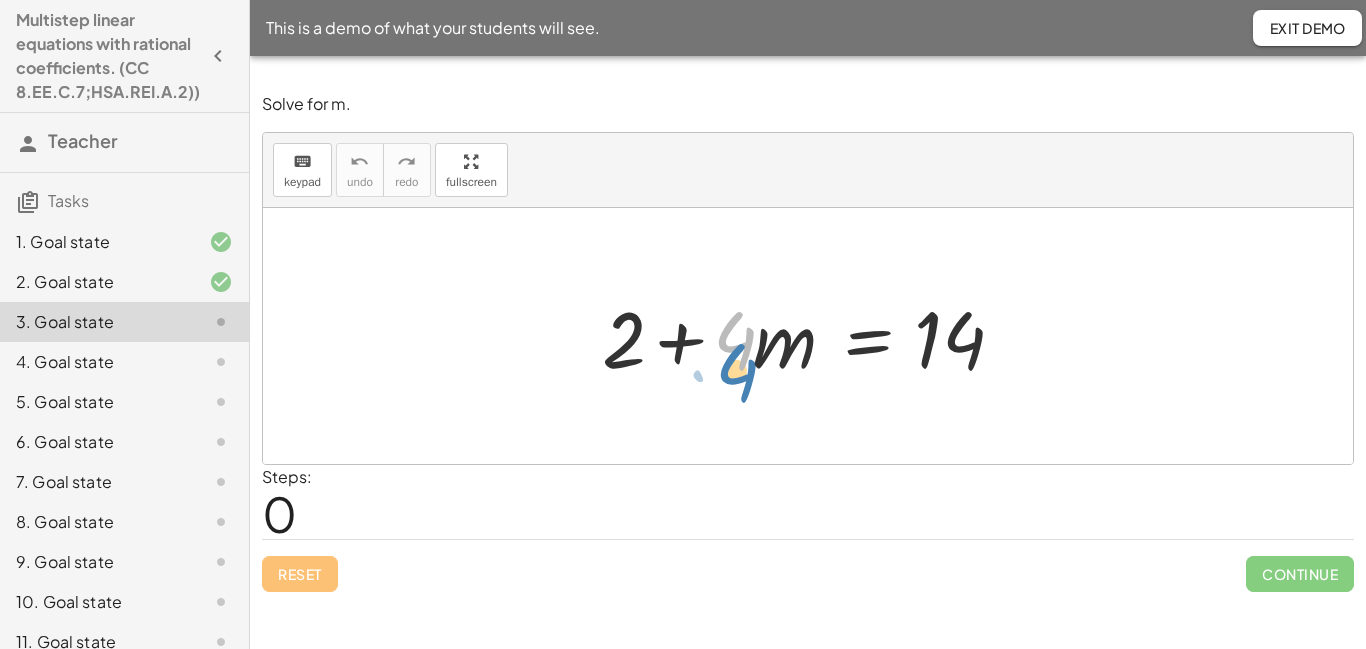 drag, startPoint x: 748, startPoint y: 332, endPoint x: 753, endPoint y: 364, distance: 32.38827 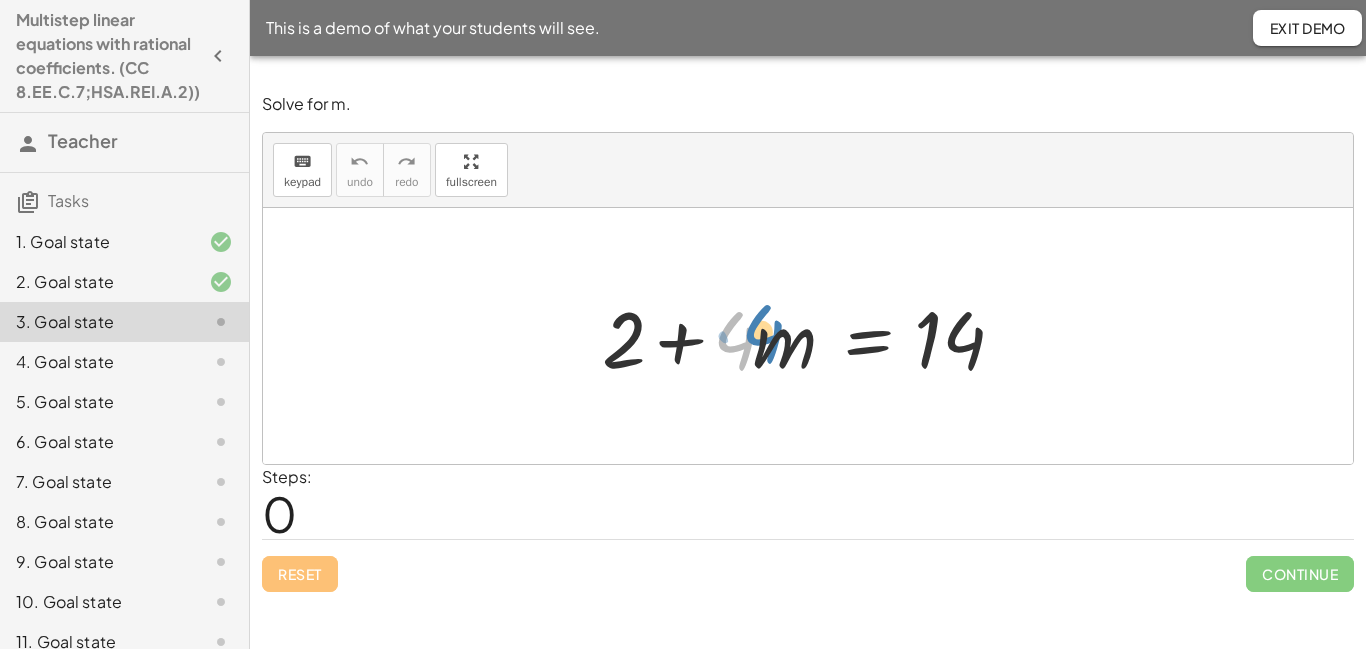 drag, startPoint x: 740, startPoint y: 354, endPoint x: 766, endPoint y: 348, distance: 26.683329 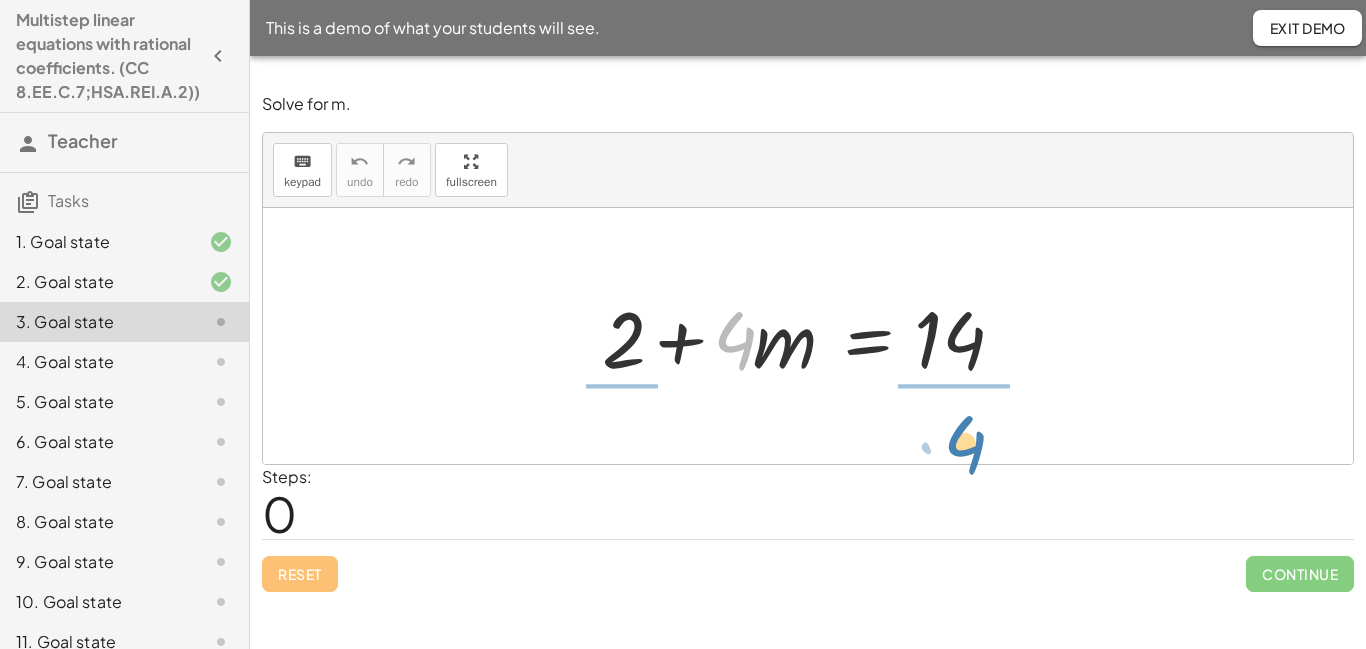 drag, startPoint x: 748, startPoint y: 345, endPoint x: 978, endPoint y: 448, distance: 252.00992 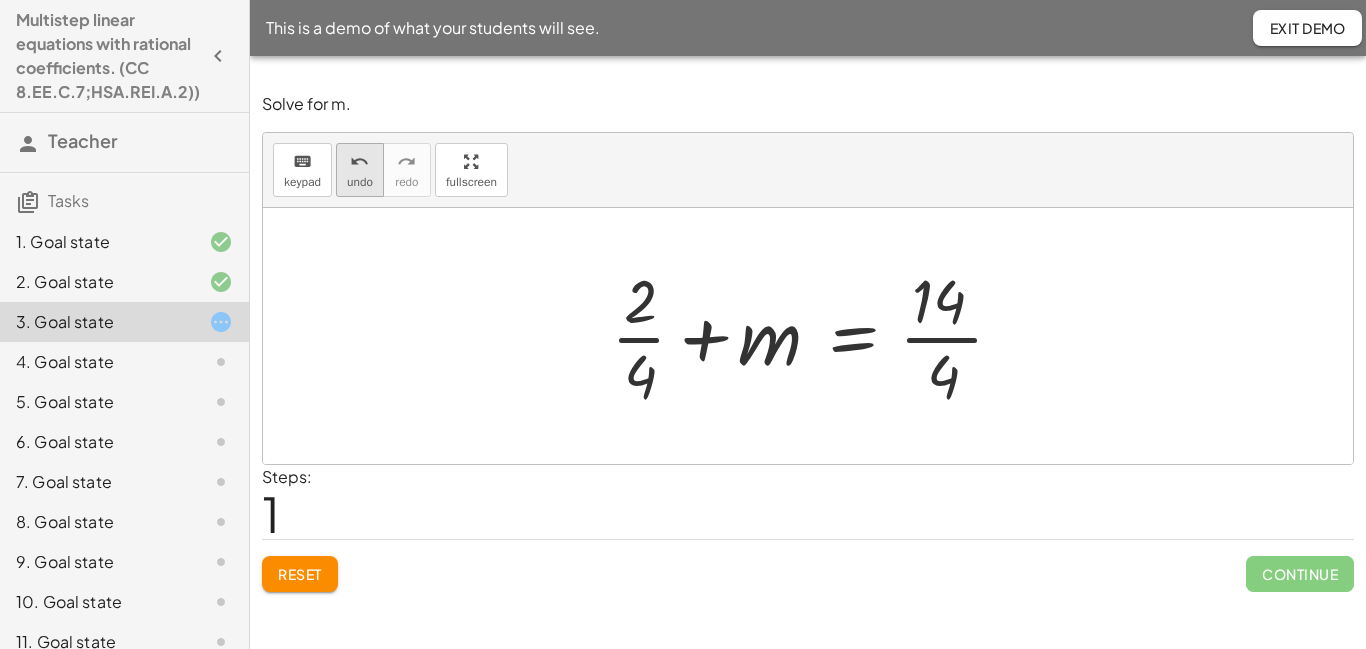 click on "undo" at bounding box center [360, 182] 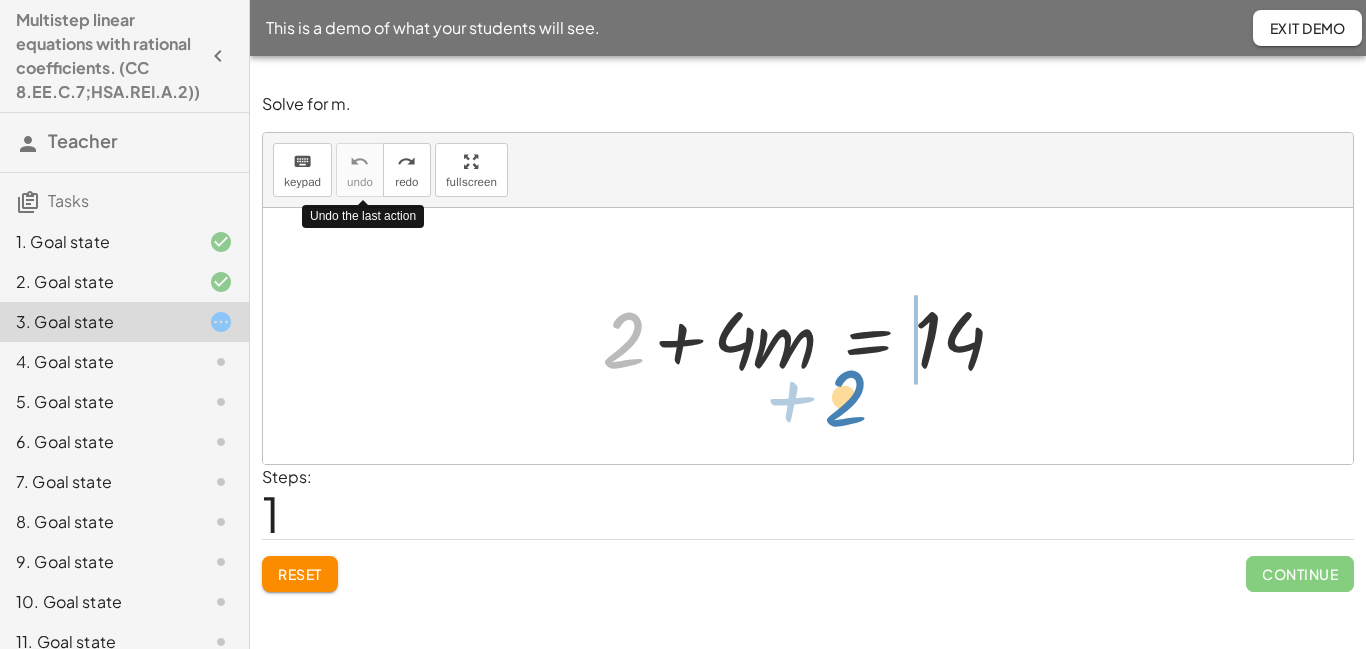 drag, startPoint x: 628, startPoint y: 341, endPoint x: 914, endPoint y: 401, distance: 292.22595 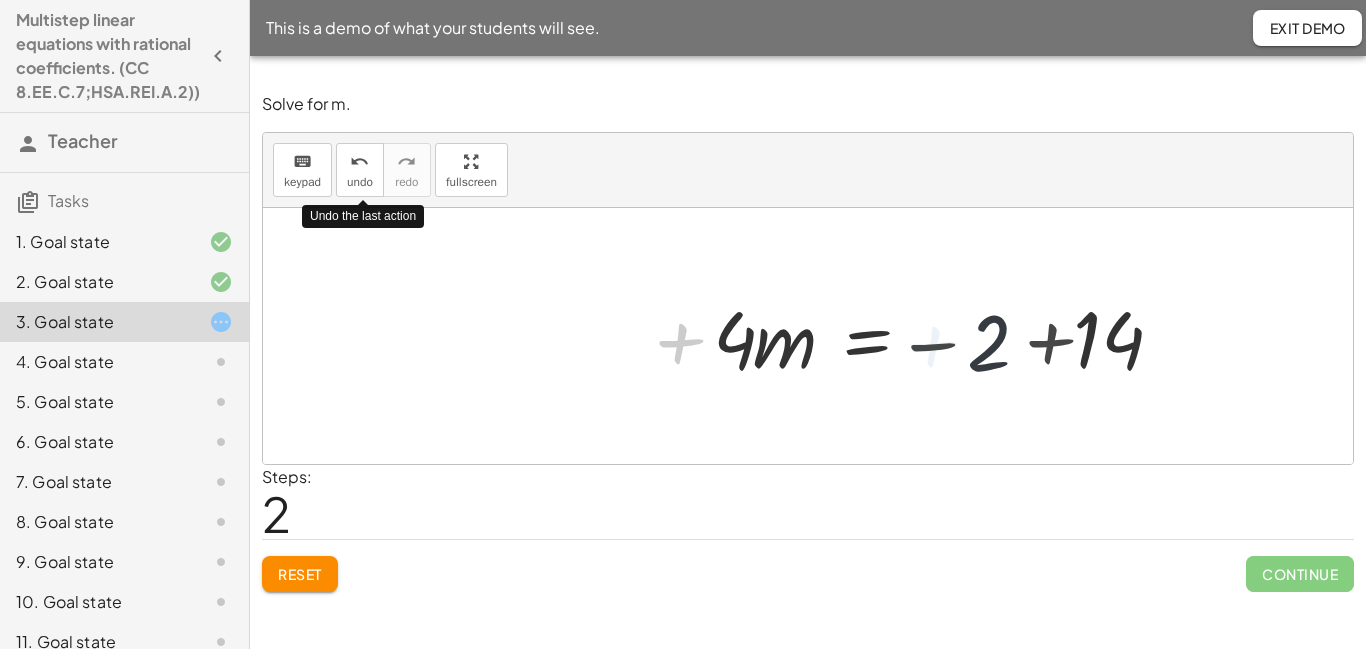 click at bounding box center [808, 336] 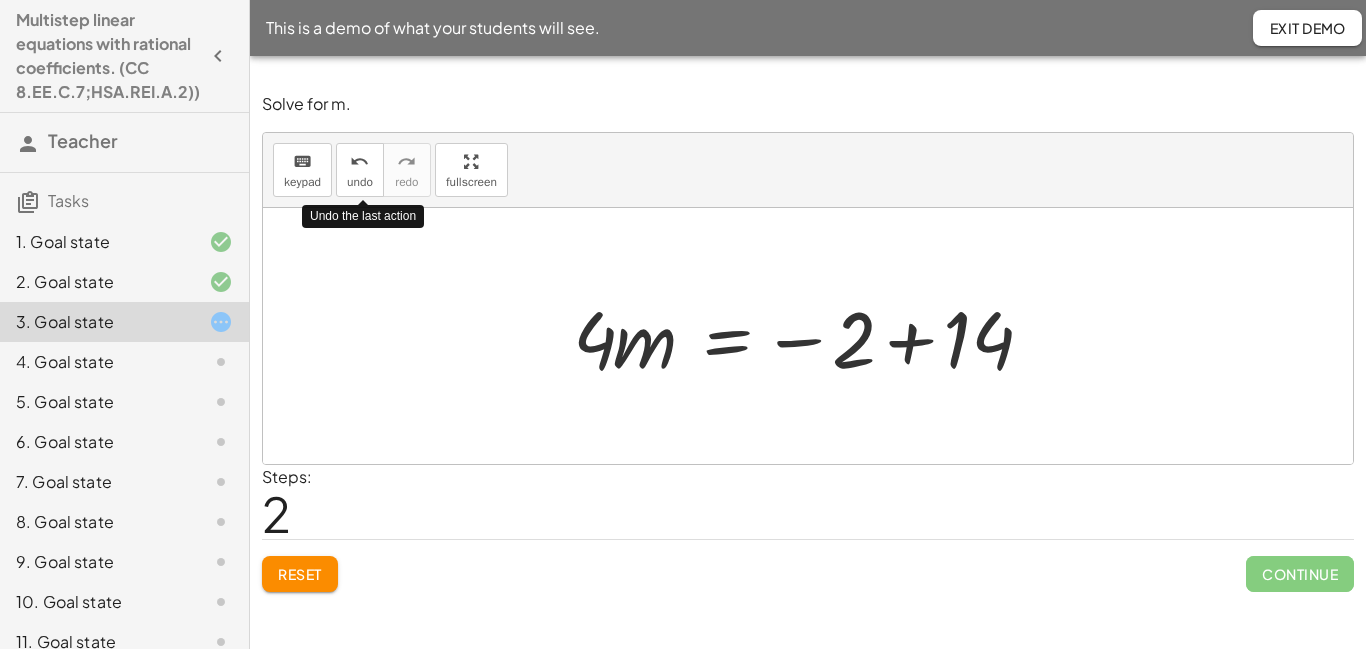 click at bounding box center [815, 336] 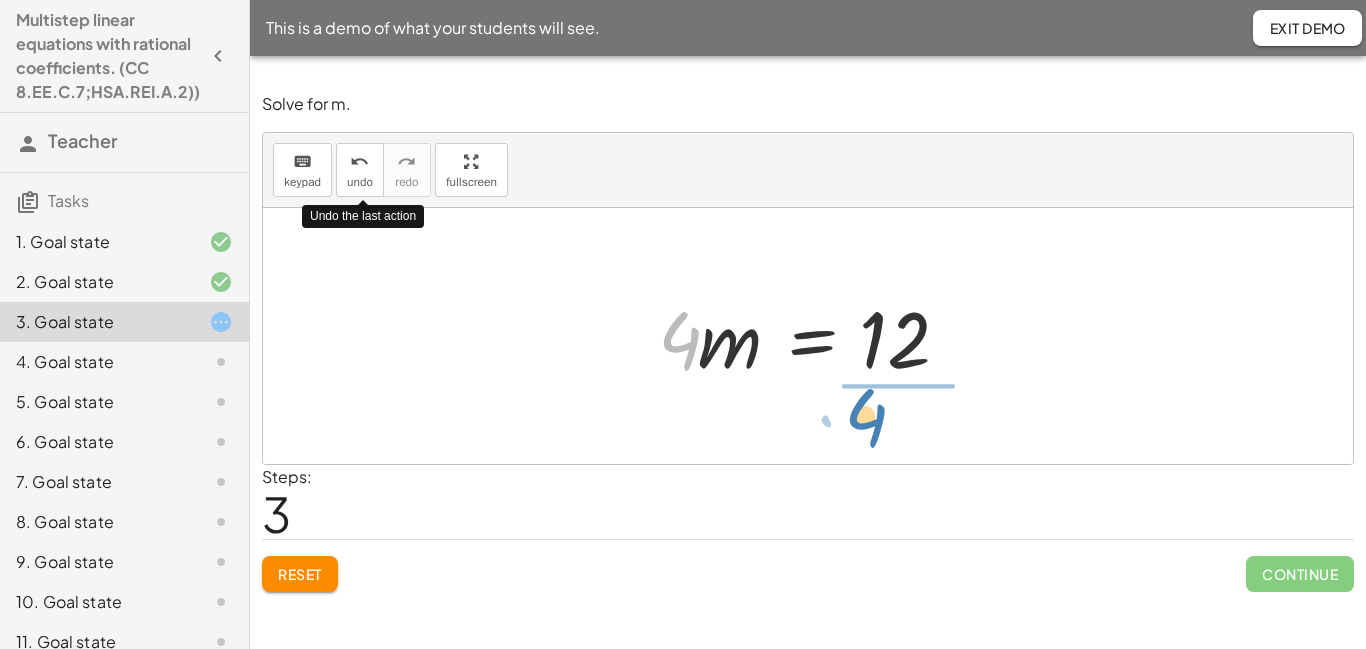 drag, startPoint x: 665, startPoint y: 316, endPoint x: 853, endPoint y: 393, distance: 203.15758 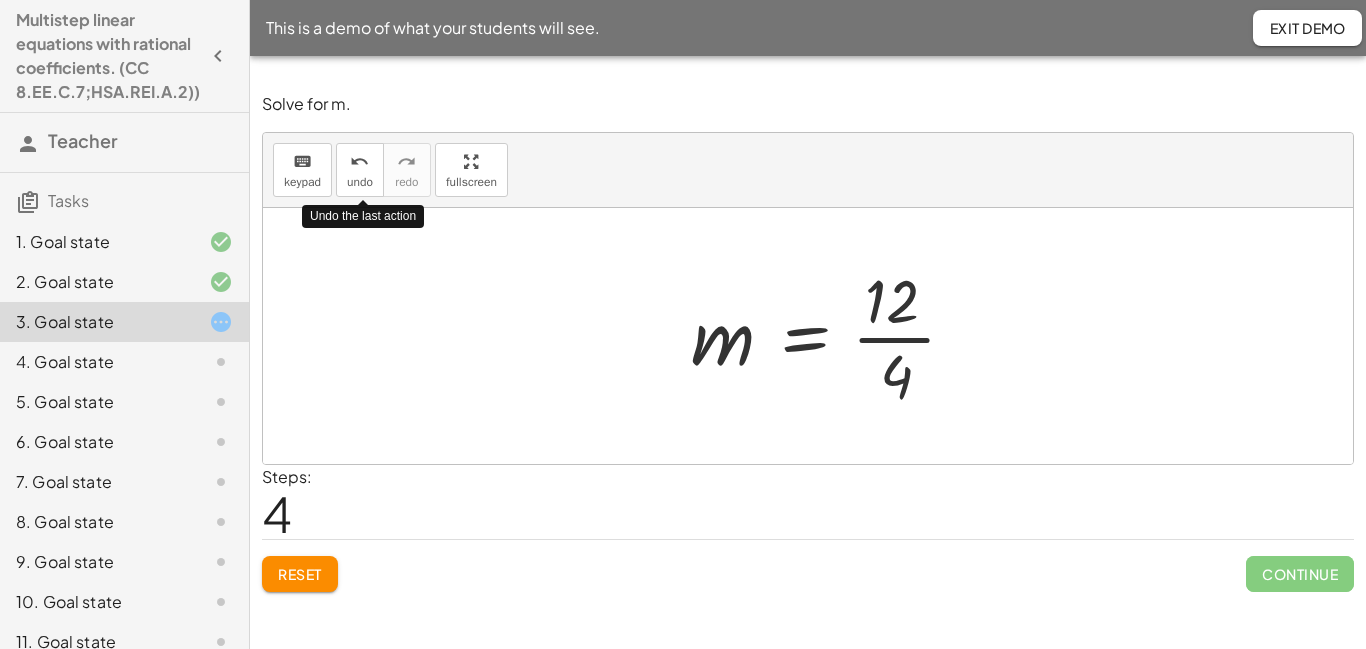 click at bounding box center (832, 336) 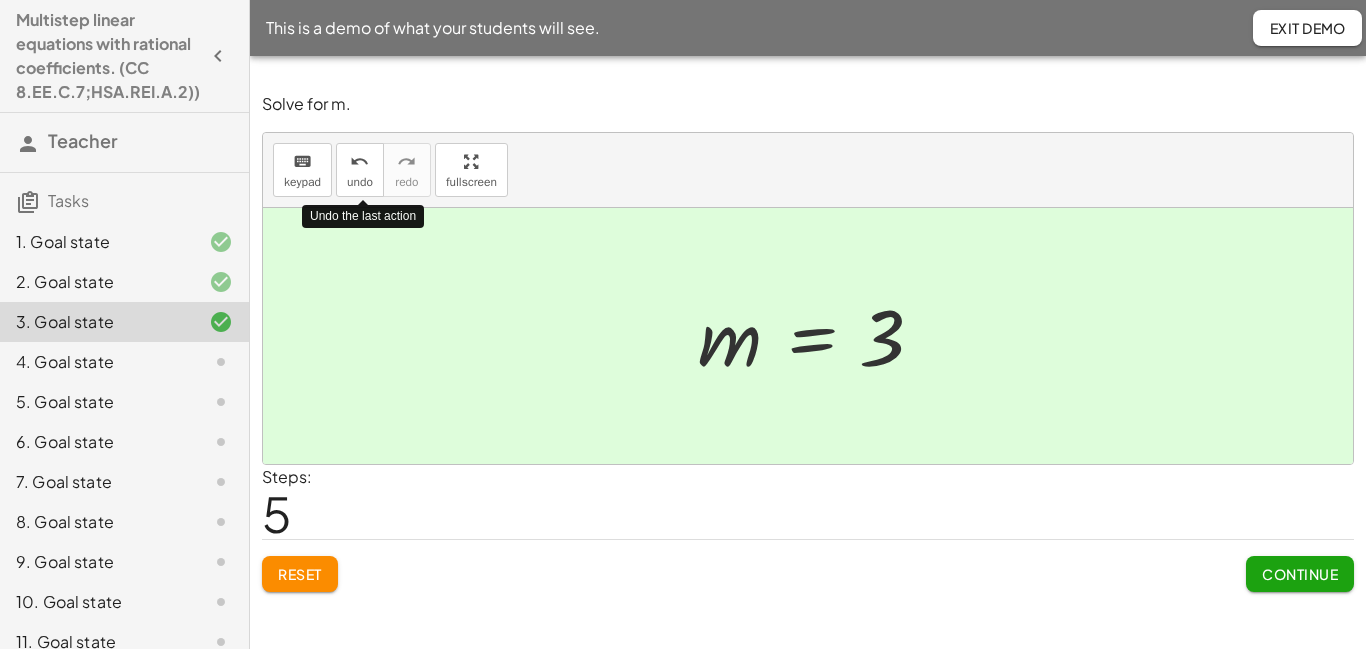 click on "Continue" 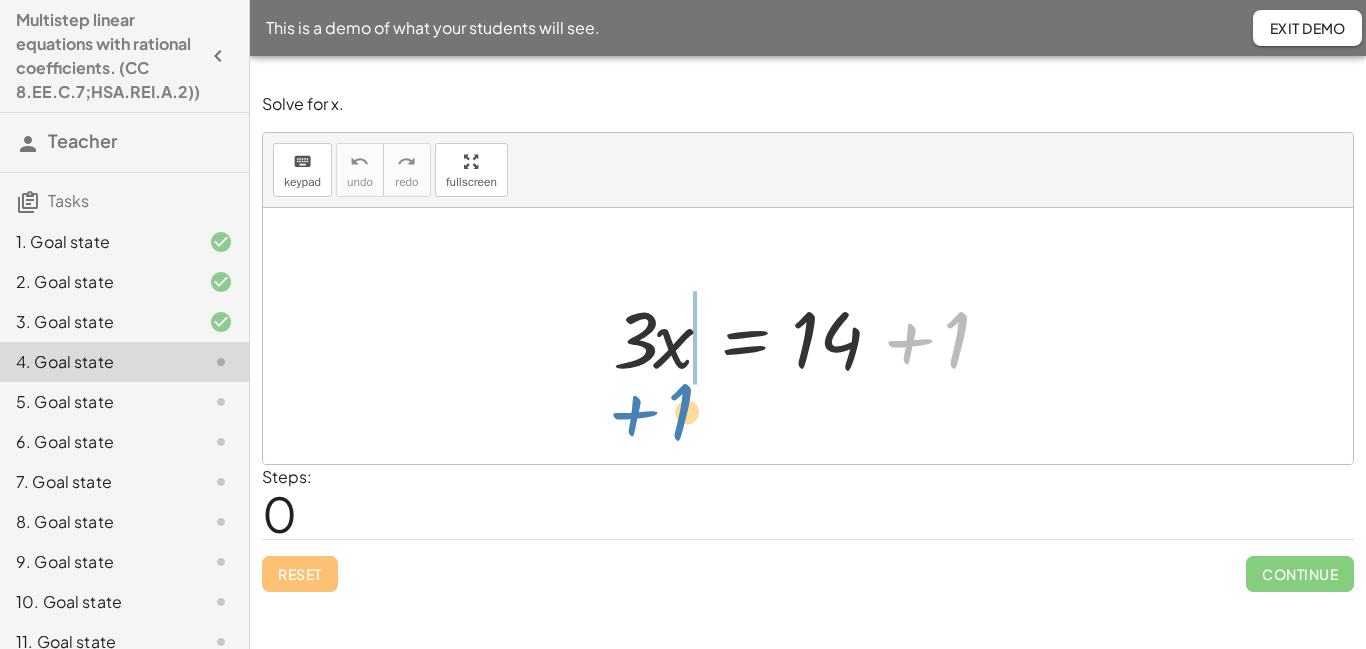 drag, startPoint x: 934, startPoint y: 337, endPoint x: 657, endPoint y: 408, distance: 285.95453 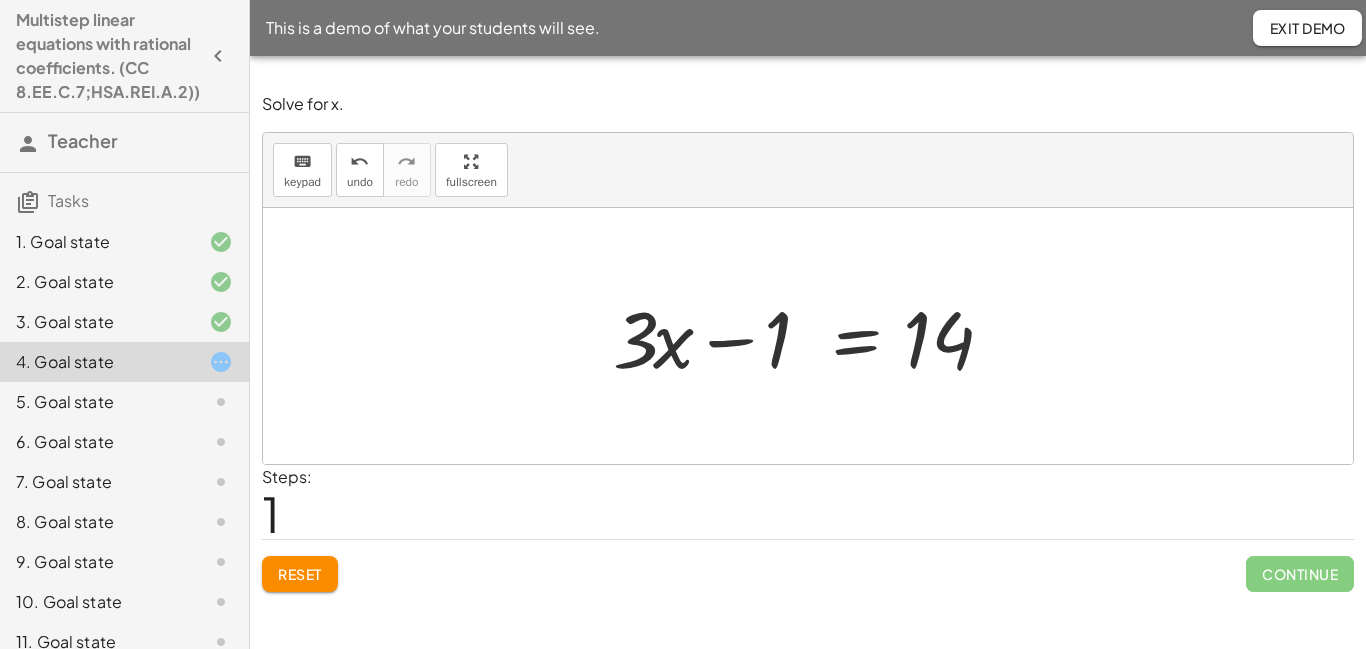 click at bounding box center [815, 336] 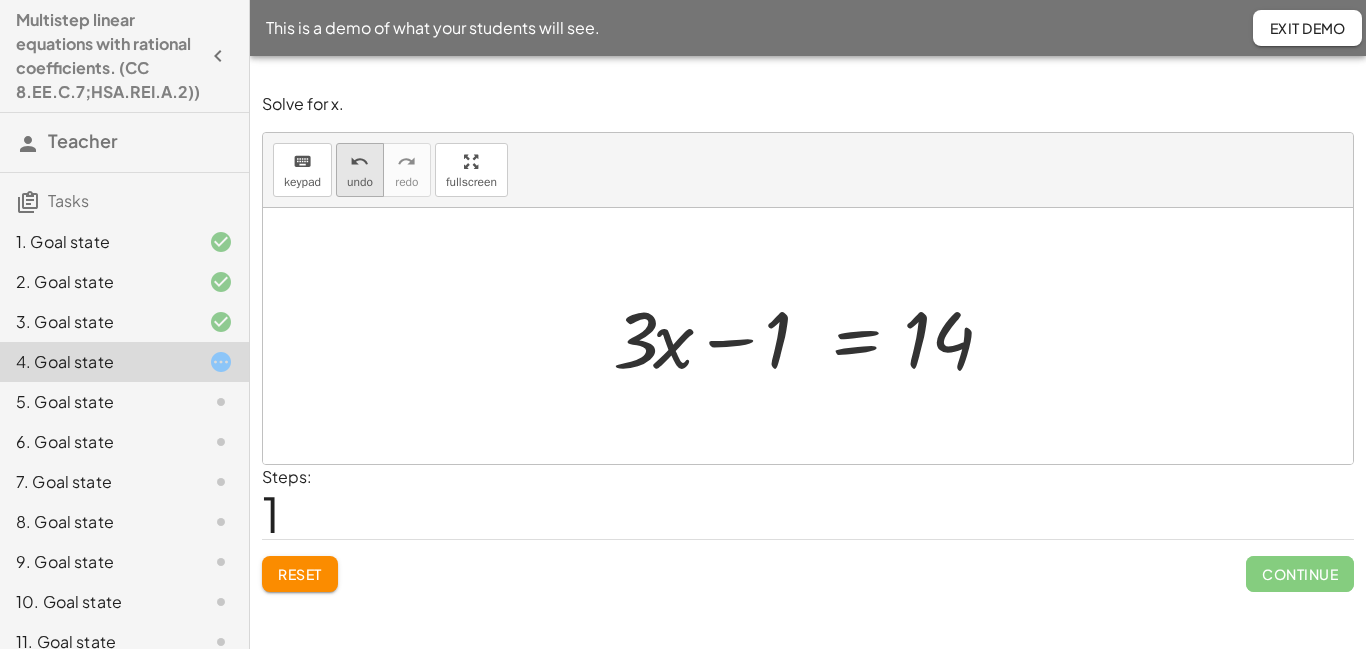 click on "undo" at bounding box center (359, 162) 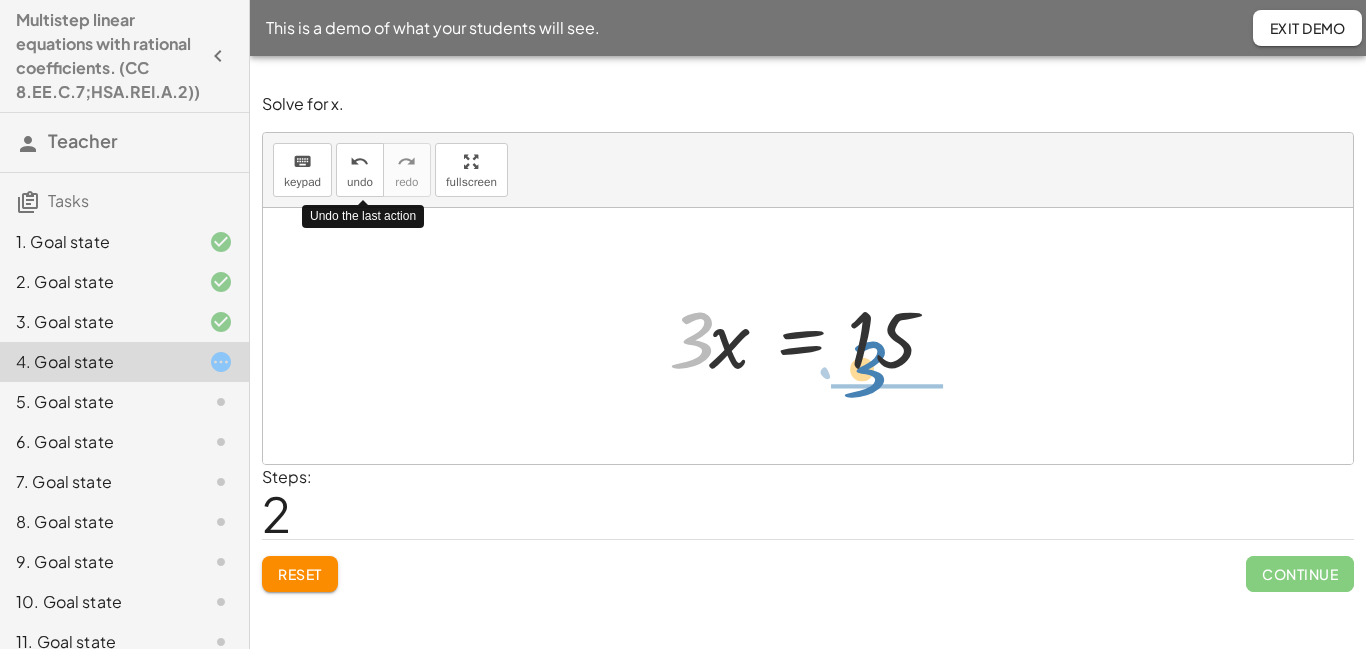drag, startPoint x: 704, startPoint y: 343, endPoint x: 884, endPoint y: 376, distance: 183 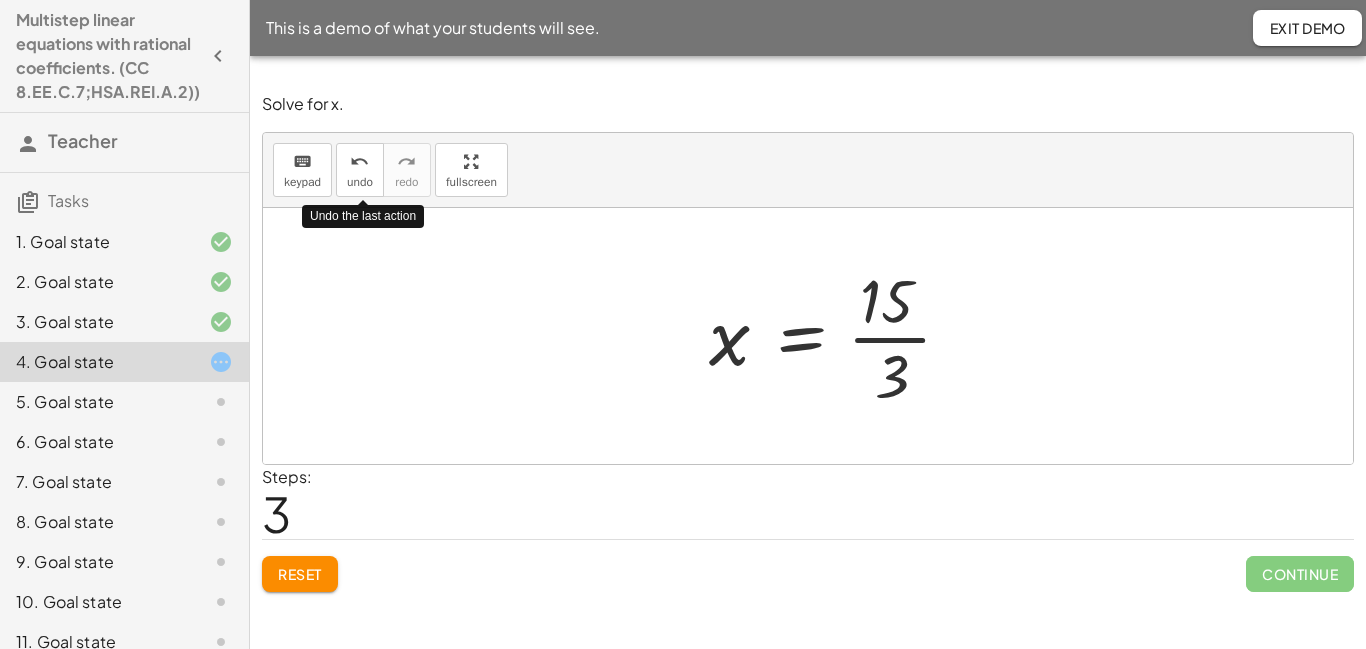 click at bounding box center (838, 336) 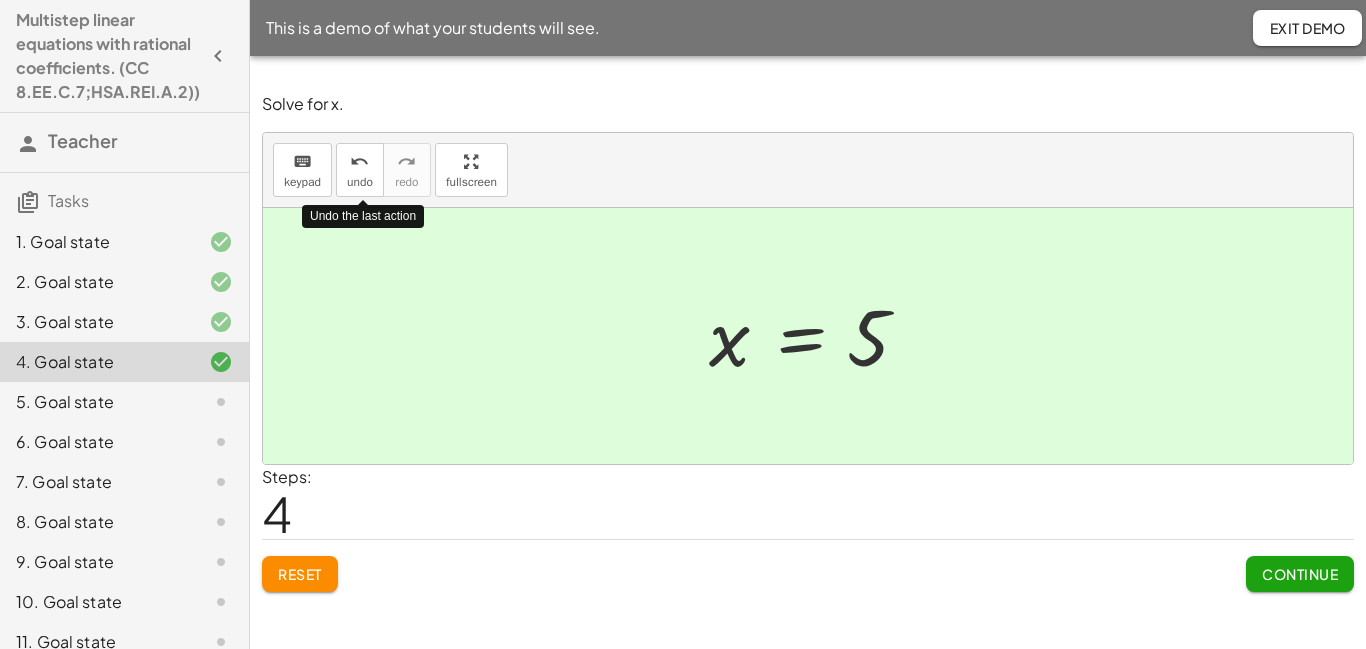 click on "Continue" 